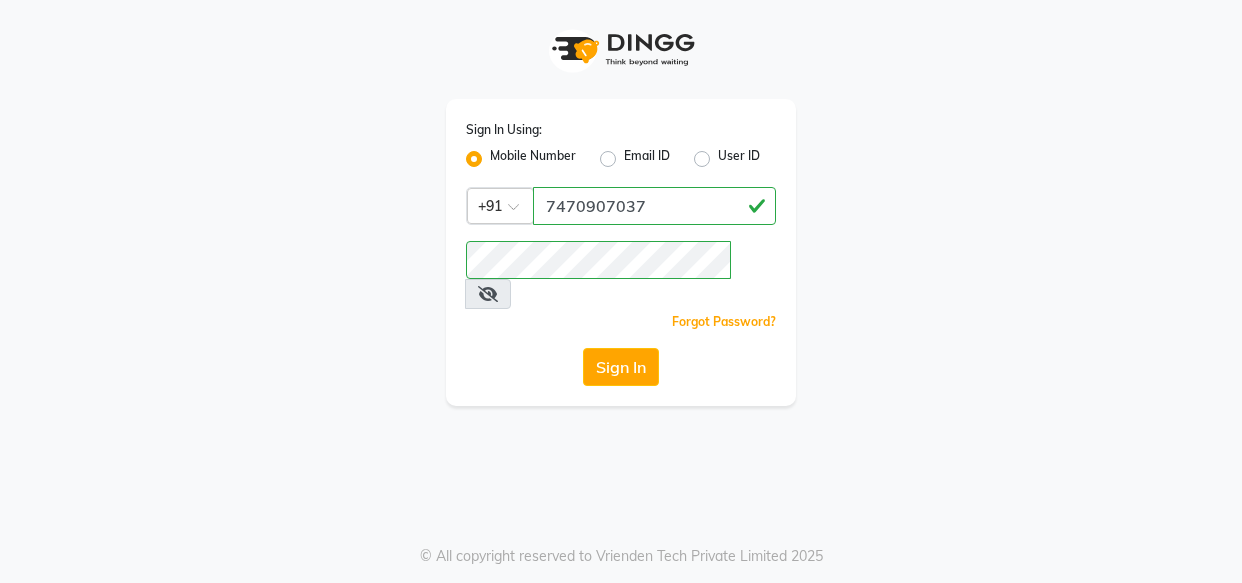 scroll, scrollTop: 0, scrollLeft: 0, axis: both 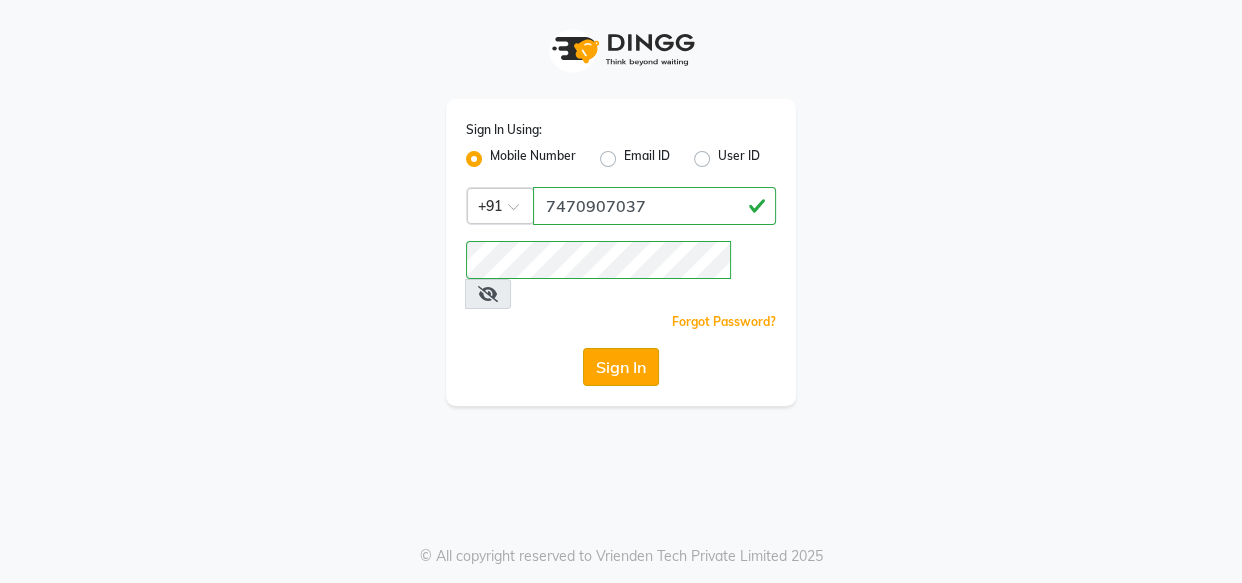 click on "Sign In" 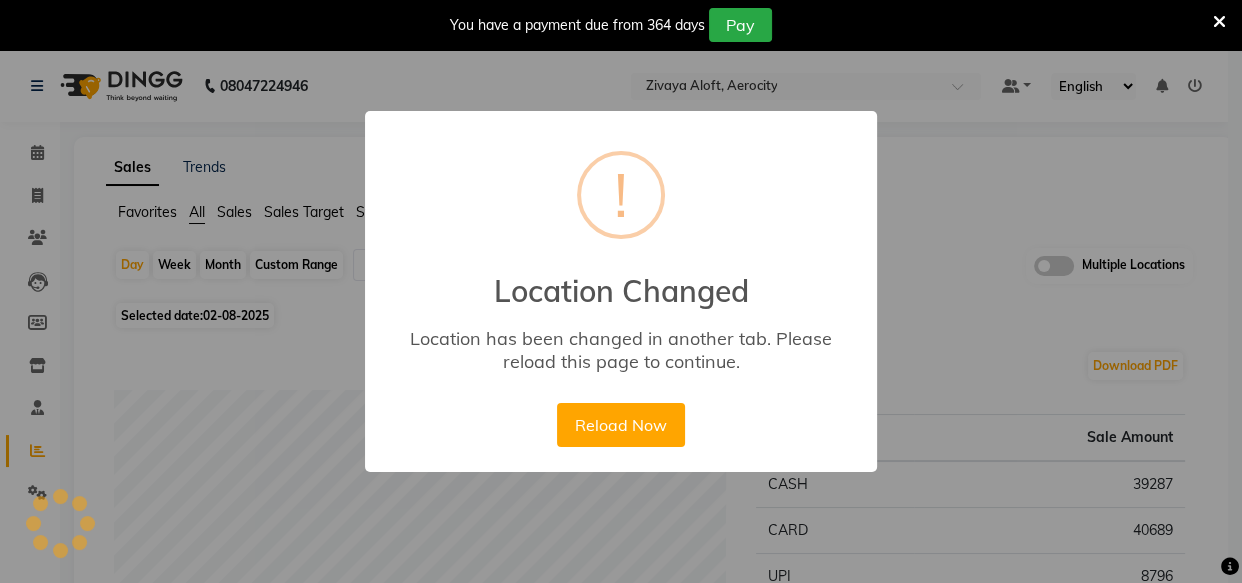 scroll, scrollTop: 0, scrollLeft: 0, axis: both 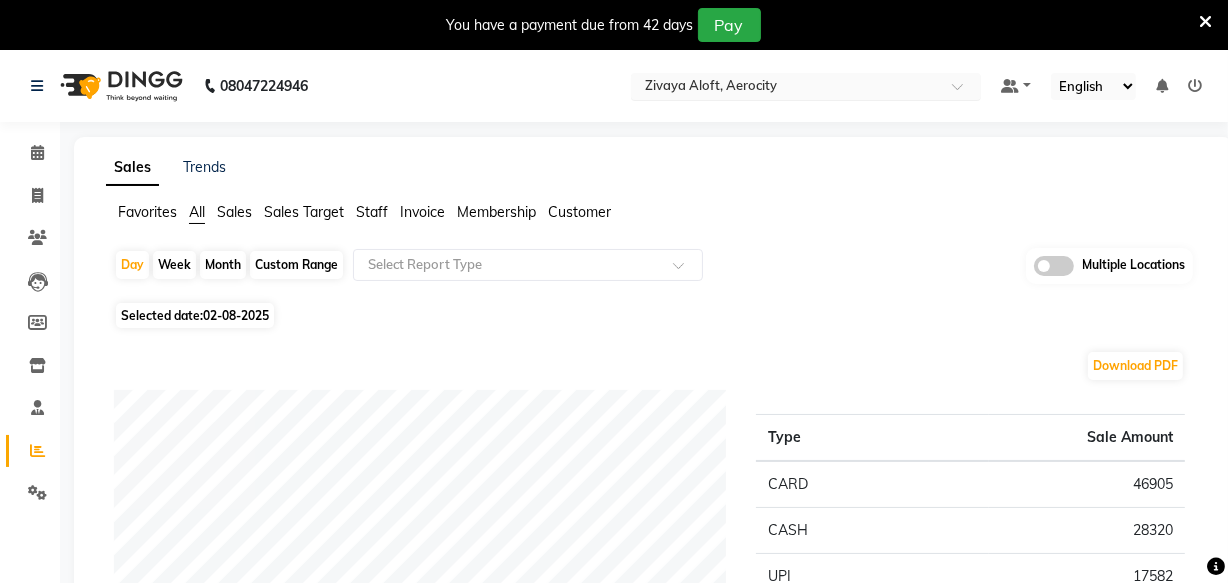 click at bounding box center (786, 88) 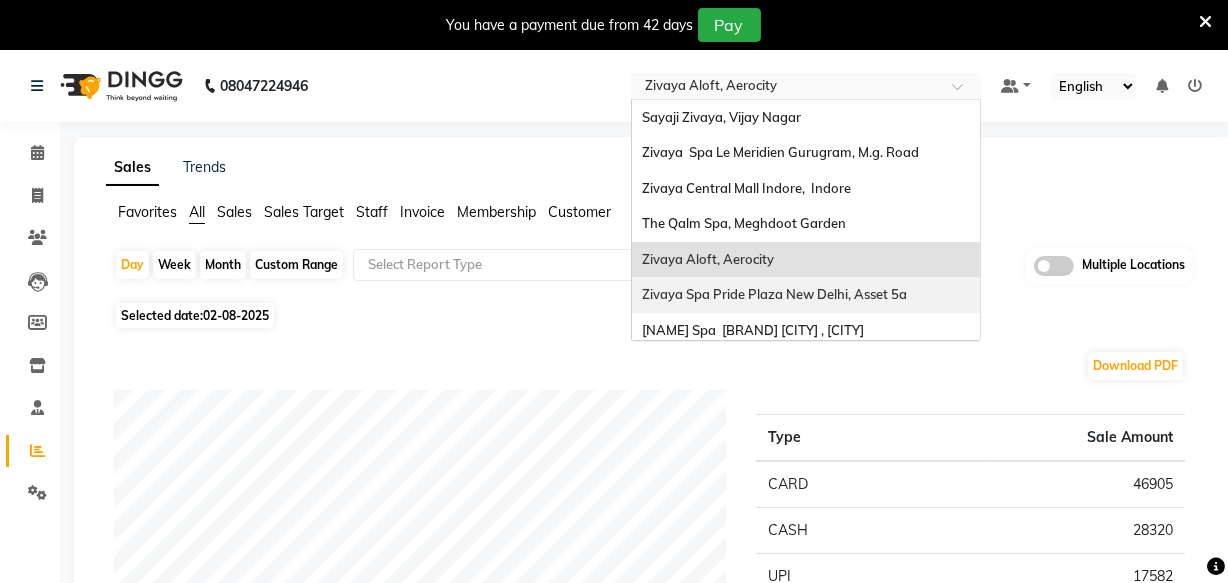 click on "Zivaya Spa Pride Plaza New Delhi, Asset 5a" at bounding box center (806, 295) 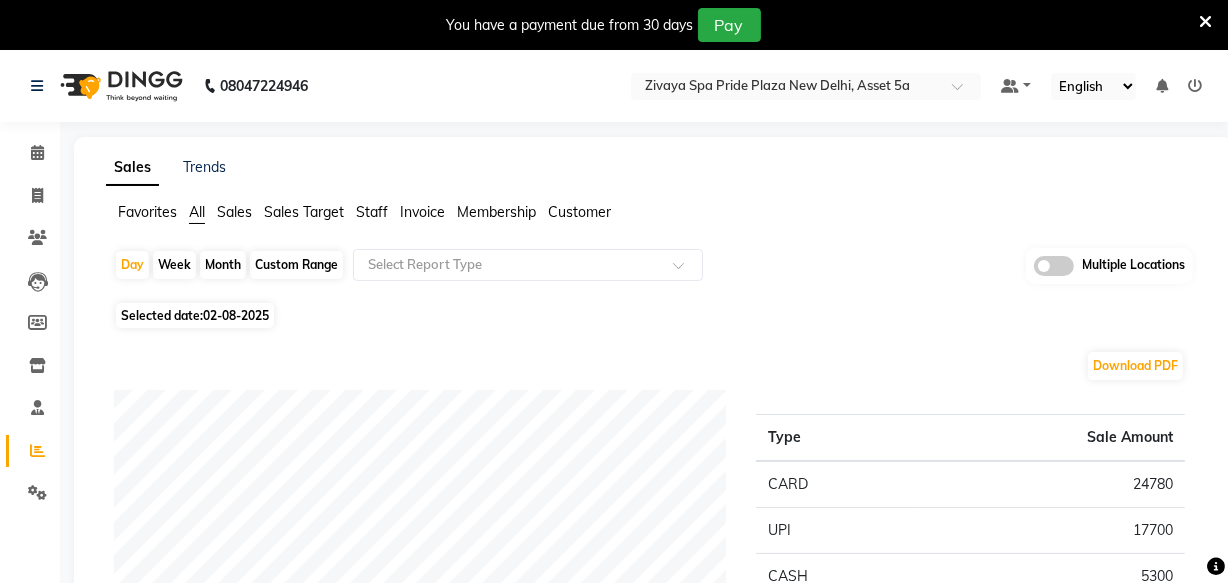 scroll, scrollTop: 272, scrollLeft: 0, axis: vertical 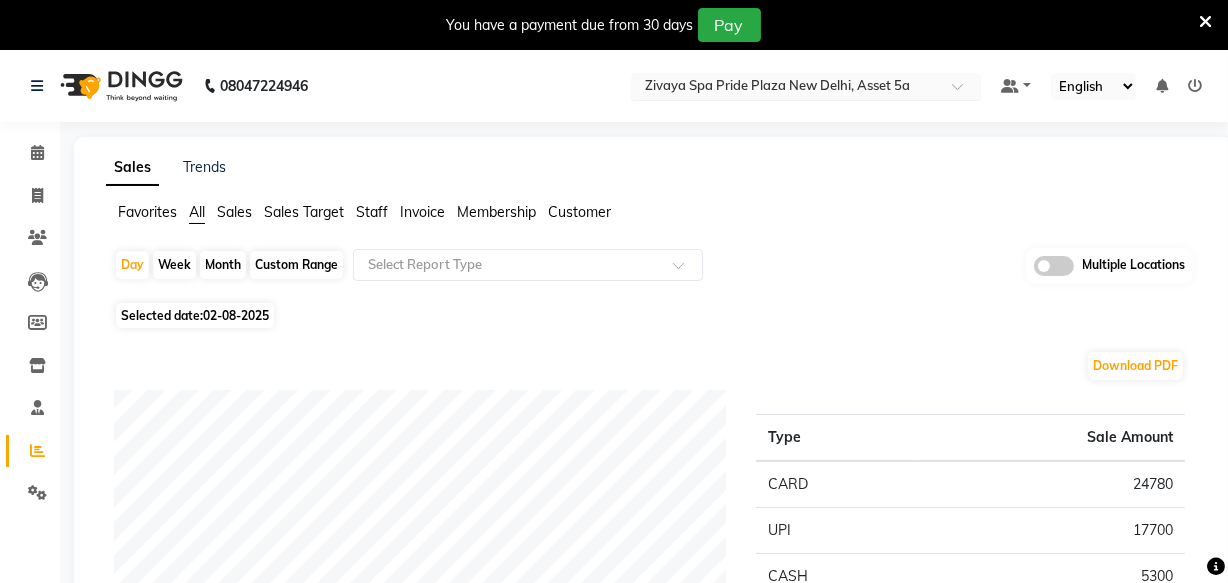click on "08047224946 Select Location × Zivaya Spa Pride Plaza New Delhi, Asset 5a Default Panel My Panel English ENGLISH Español العربية मराठी हिंदी ગુજરાતી தமிழ் 中文 Notifications nothing to show" 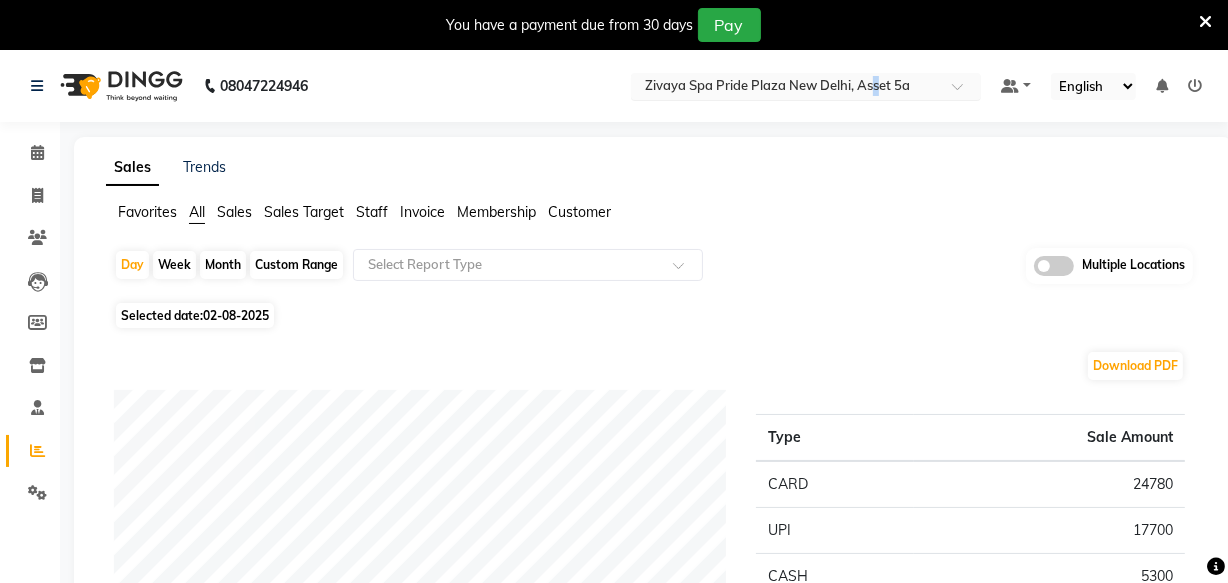click on "Select Location × Zivaya Spa Pride Plaza New Delhi, Asset 5a" at bounding box center (806, 86) 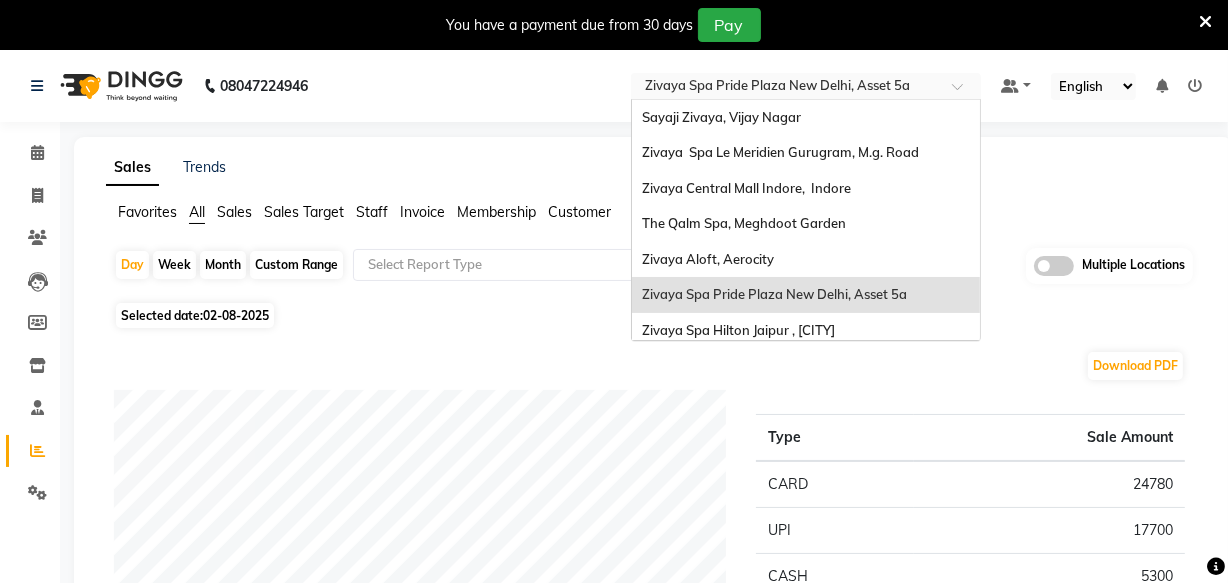 scroll, scrollTop: 205, scrollLeft: 0, axis: vertical 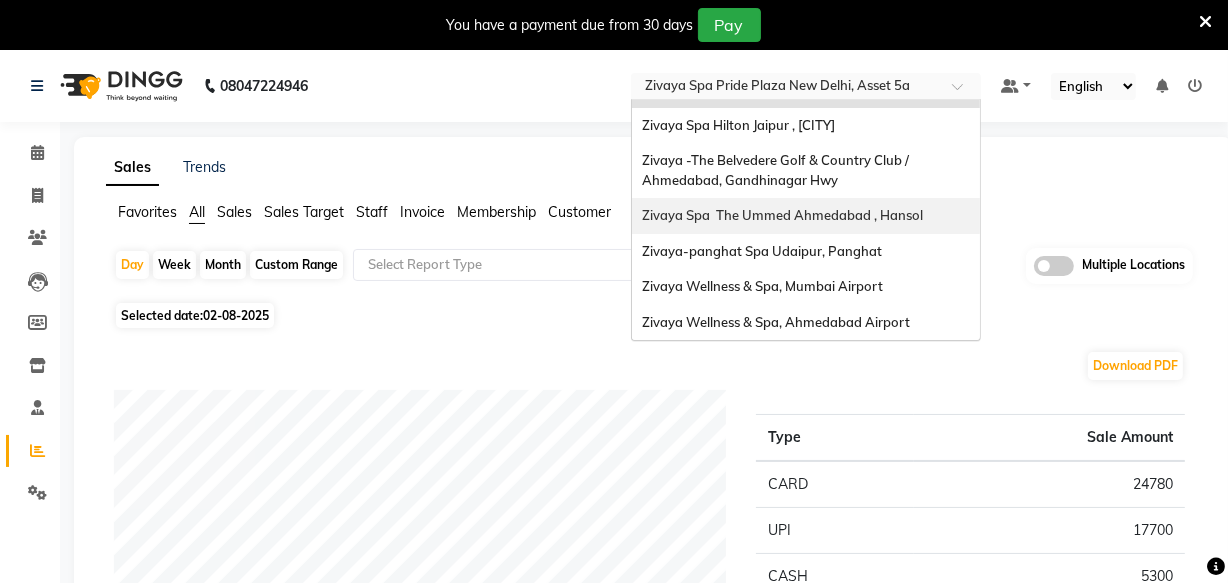 click on "Zivaya Spa  The Ummed Ahmedabad , Hansol" at bounding box center [782, 215] 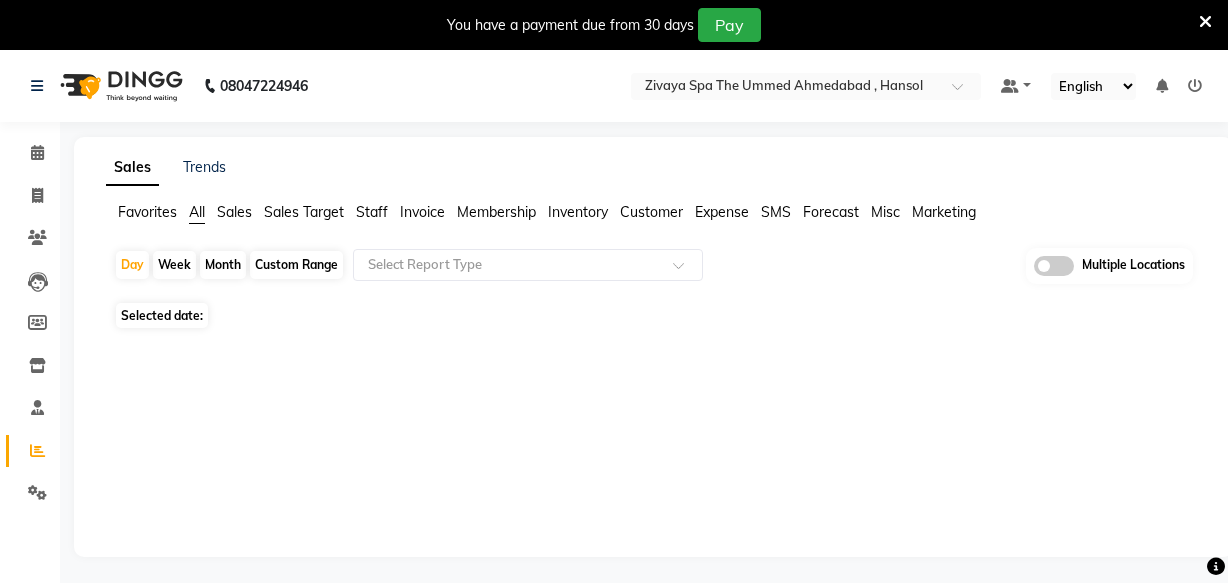 scroll, scrollTop: 0, scrollLeft: 0, axis: both 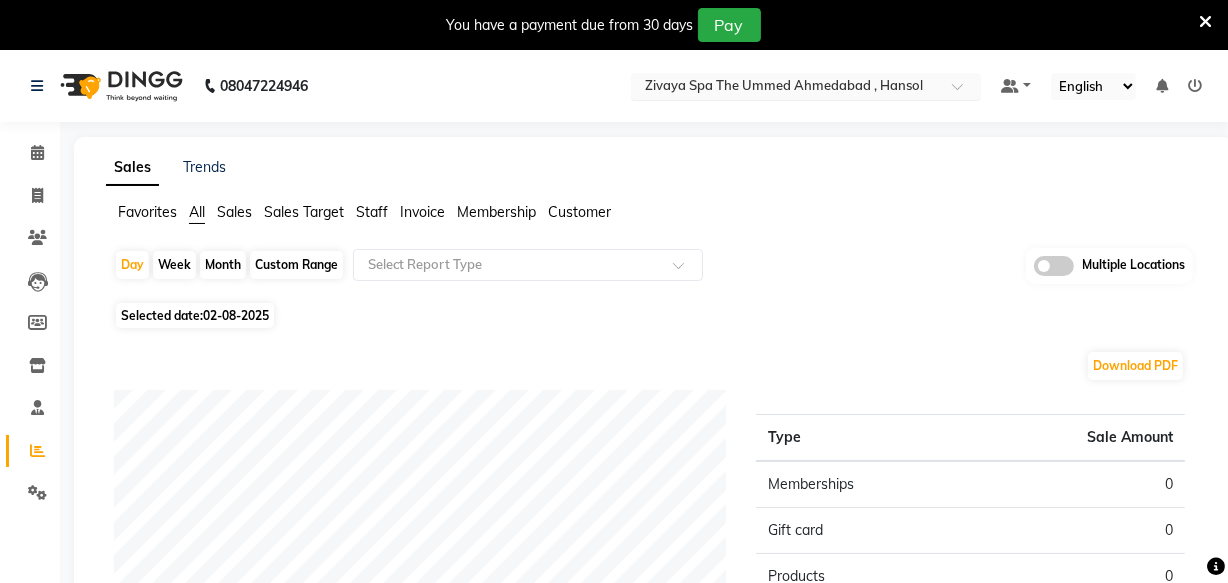 click at bounding box center [786, 88] 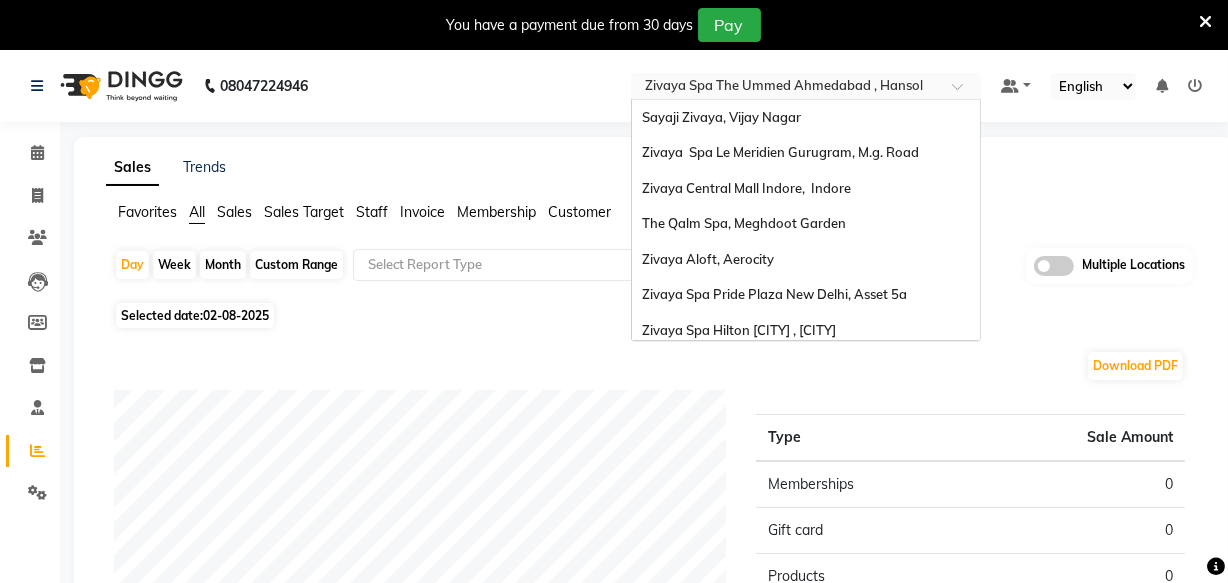 scroll, scrollTop: 205, scrollLeft: 0, axis: vertical 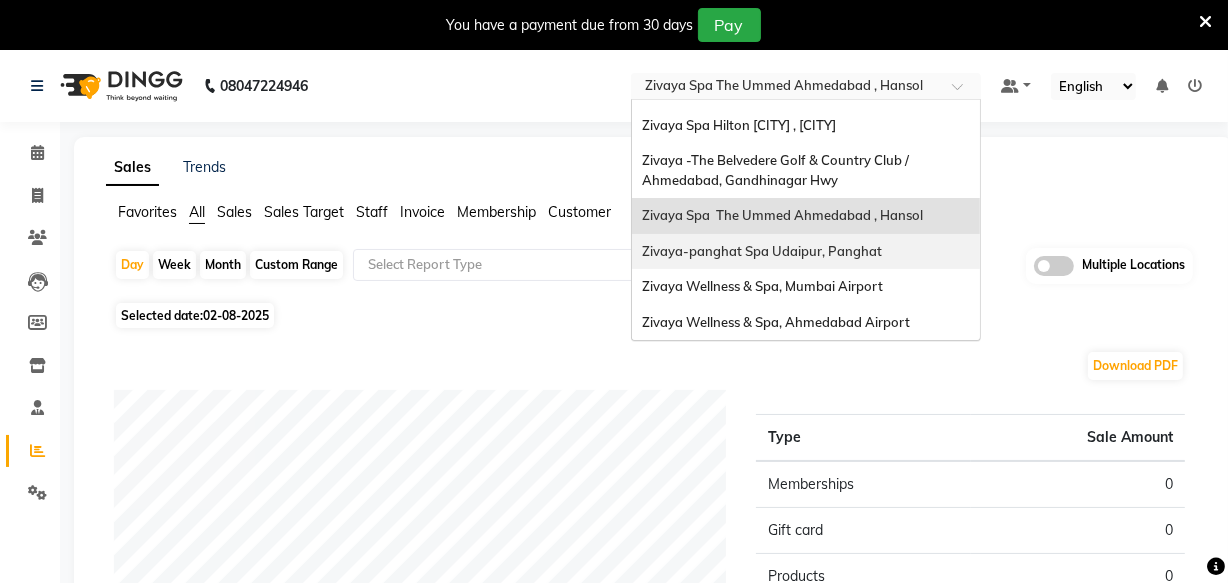 click on "Zivaya-panghat Spa Udaipur, Panghat" at bounding box center (762, 251) 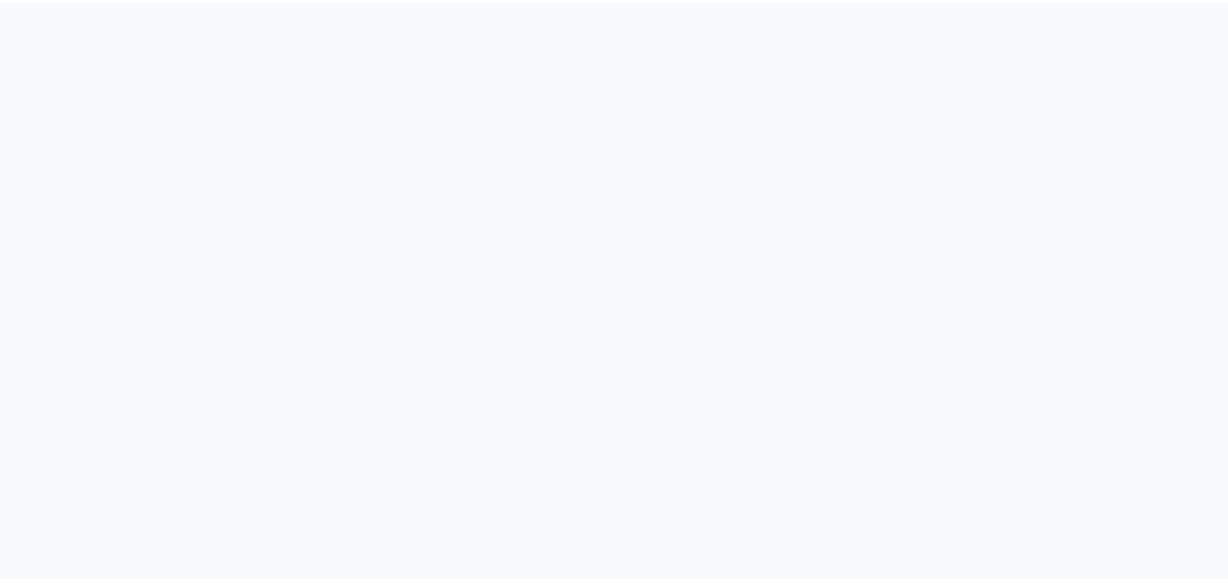 scroll, scrollTop: 0, scrollLeft: 0, axis: both 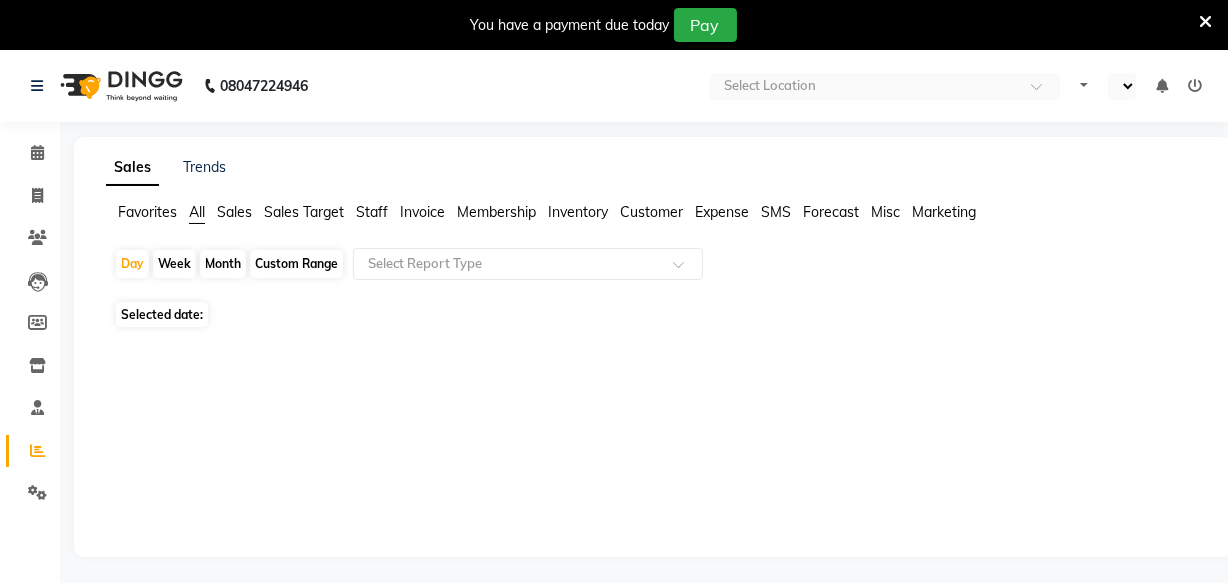 select on "en" 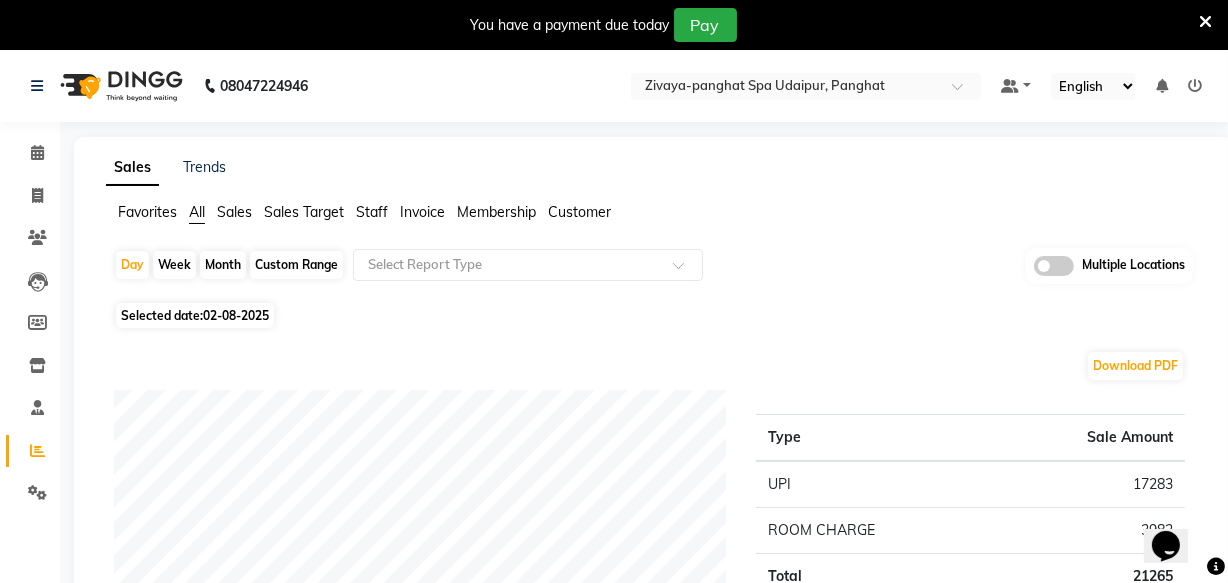 scroll, scrollTop: 0, scrollLeft: 0, axis: both 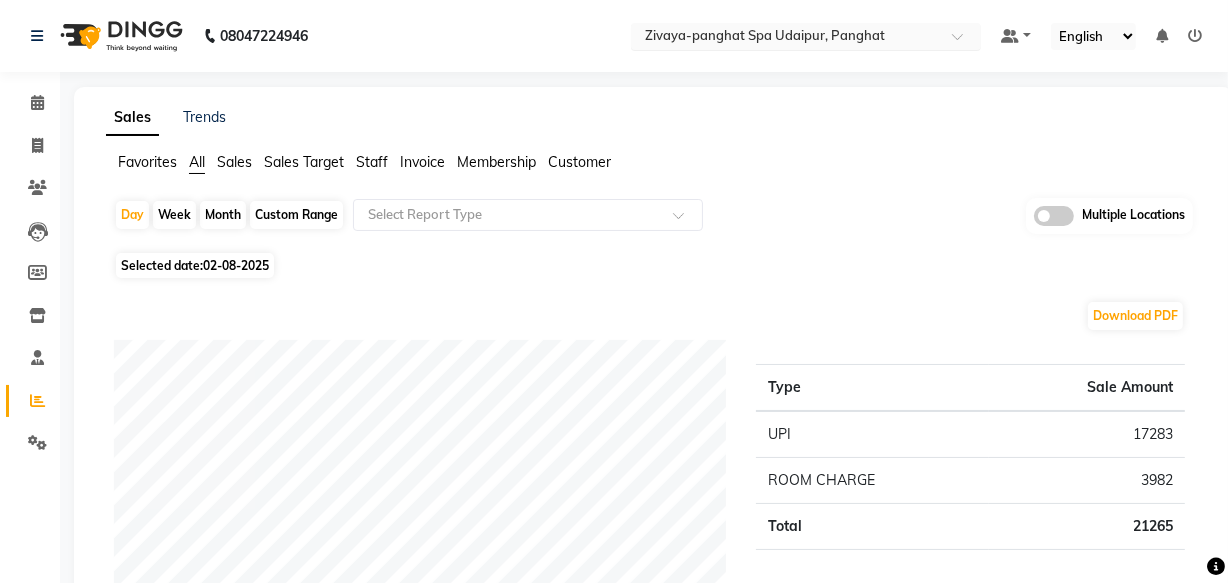 click at bounding box center (786, 38) 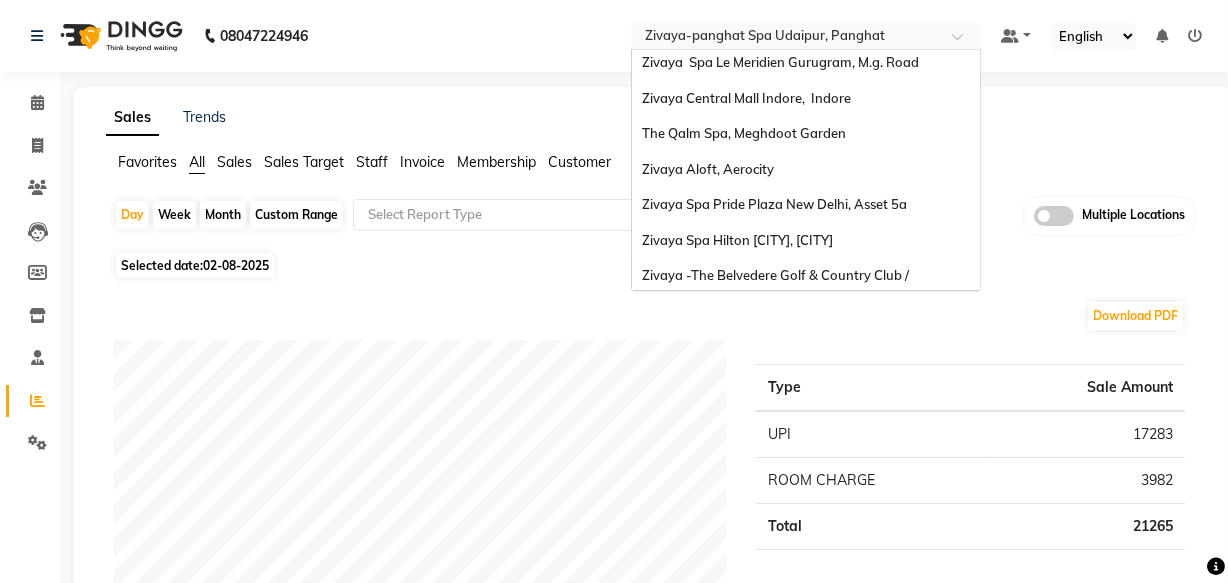 scroll, scrollTop: 0, scrollLeft: 0, axis: both 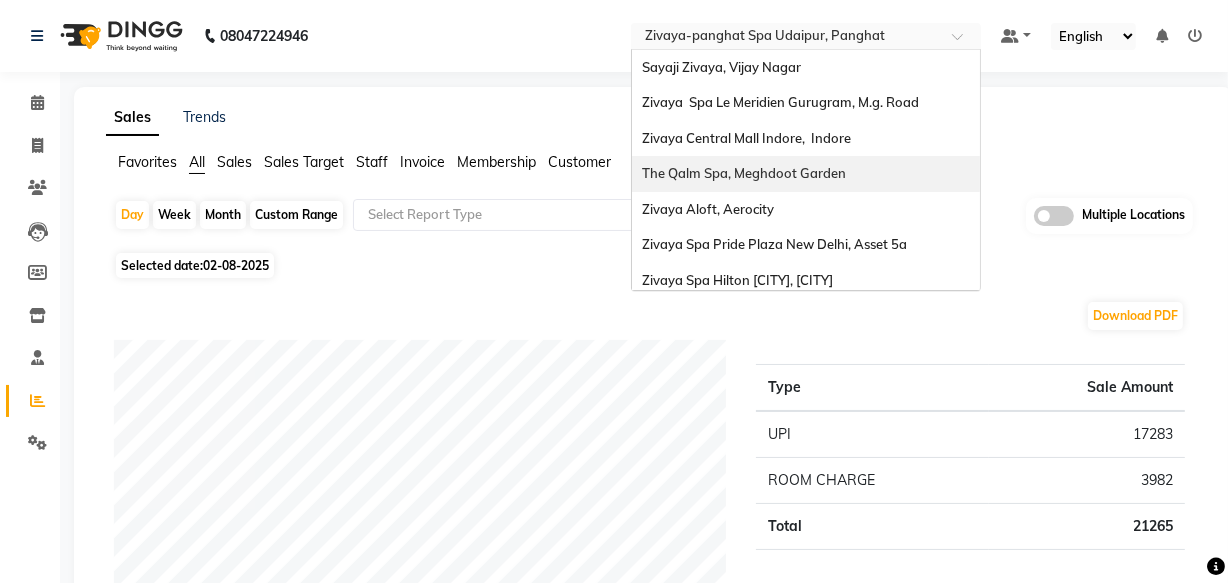 click on "The Qalm Spa, Meghdoot Garden" at bounding box center [744, 173] 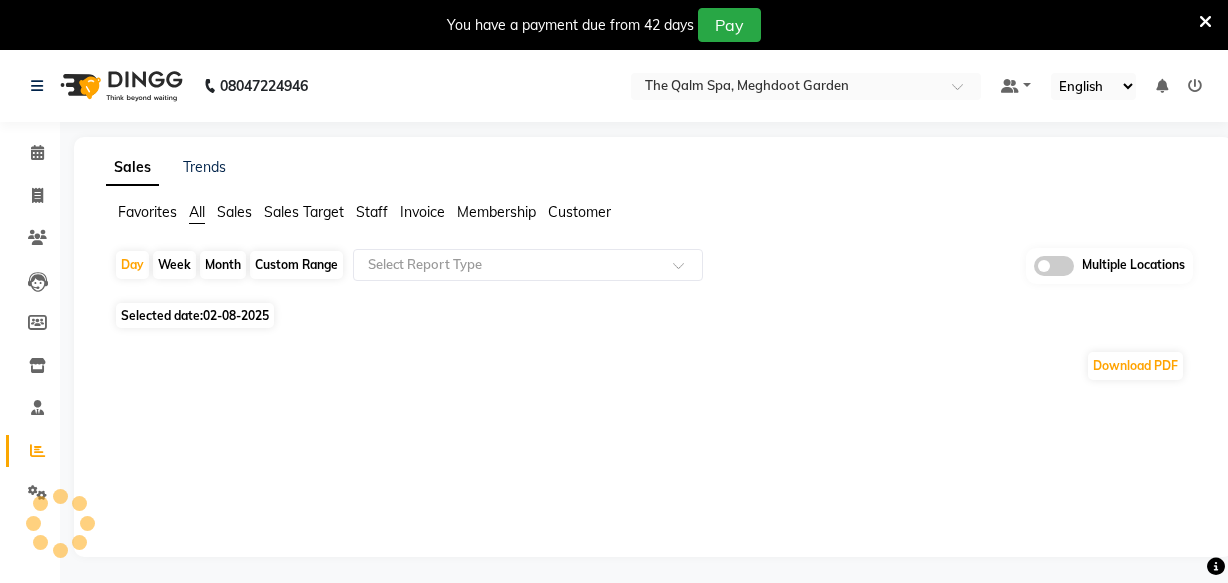 scroll, scrollTop: 0, scrollLeft: 0, axis: both 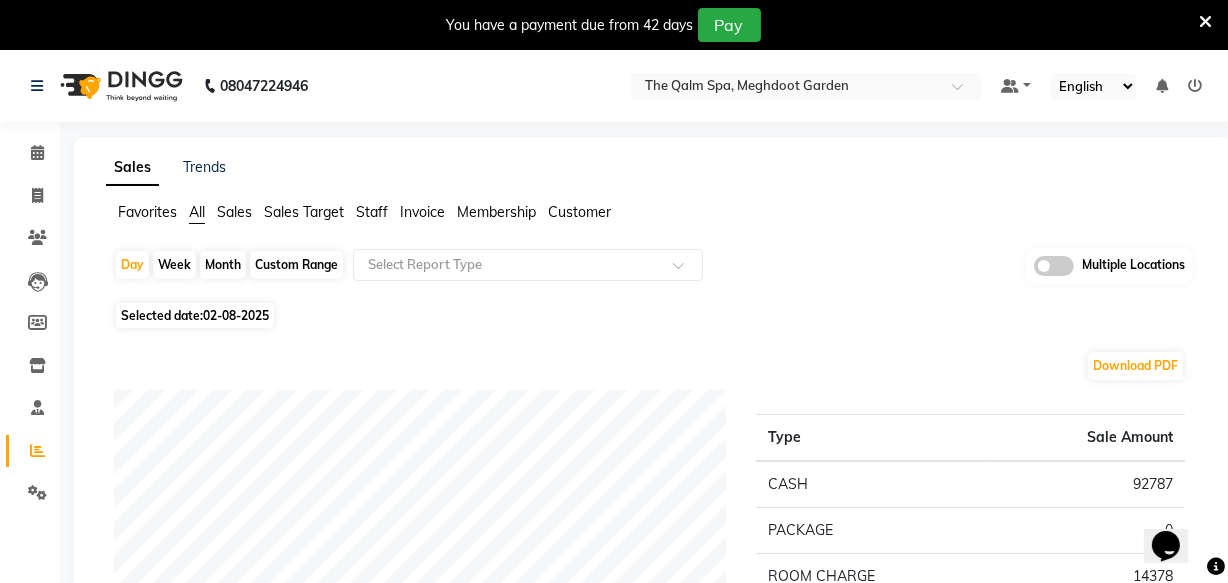 click at bounding box center (1205, 22) 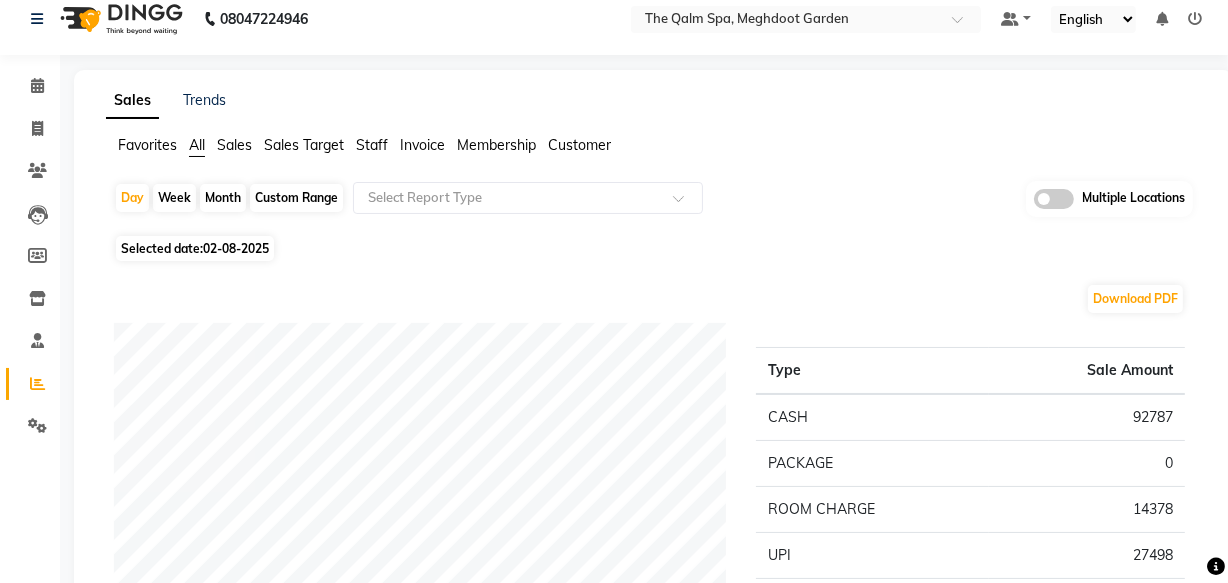scroll, scrollTop: 0, scrollLeft: 0, axis: both 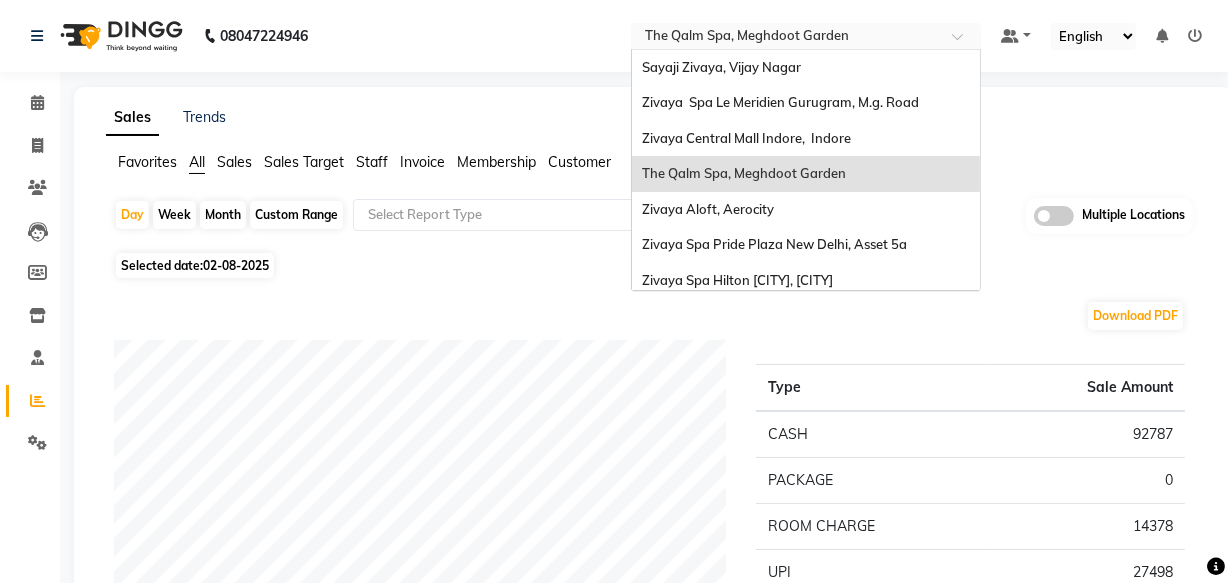 click at bounding box center [786, 38] 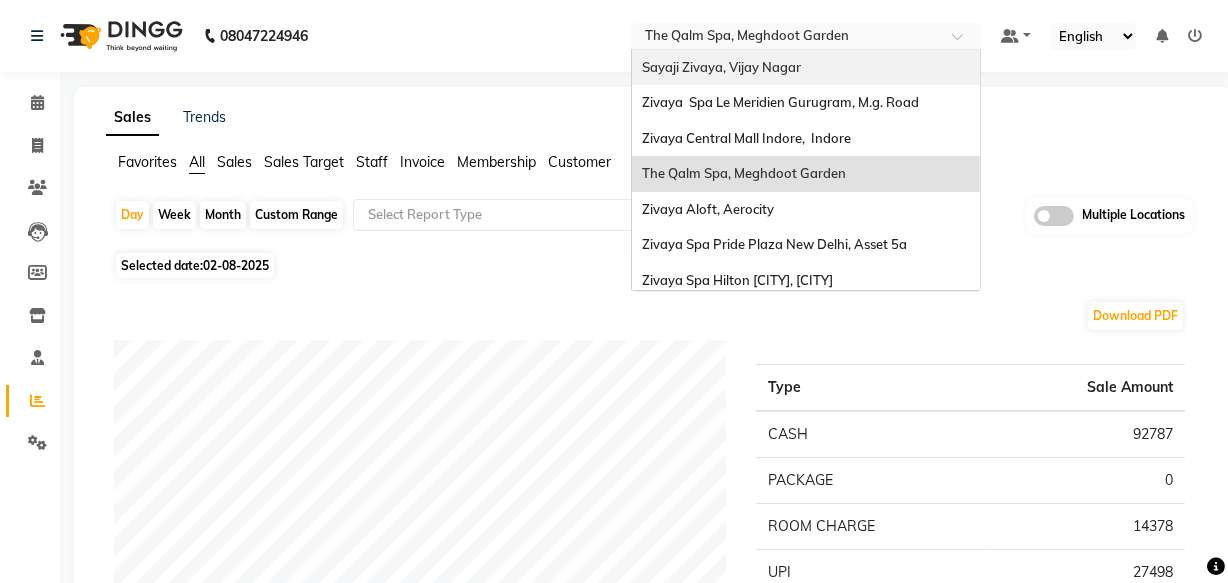 click on "Sayaji Zivaya, Vijay Nagar" at bounding box center (806, 68) 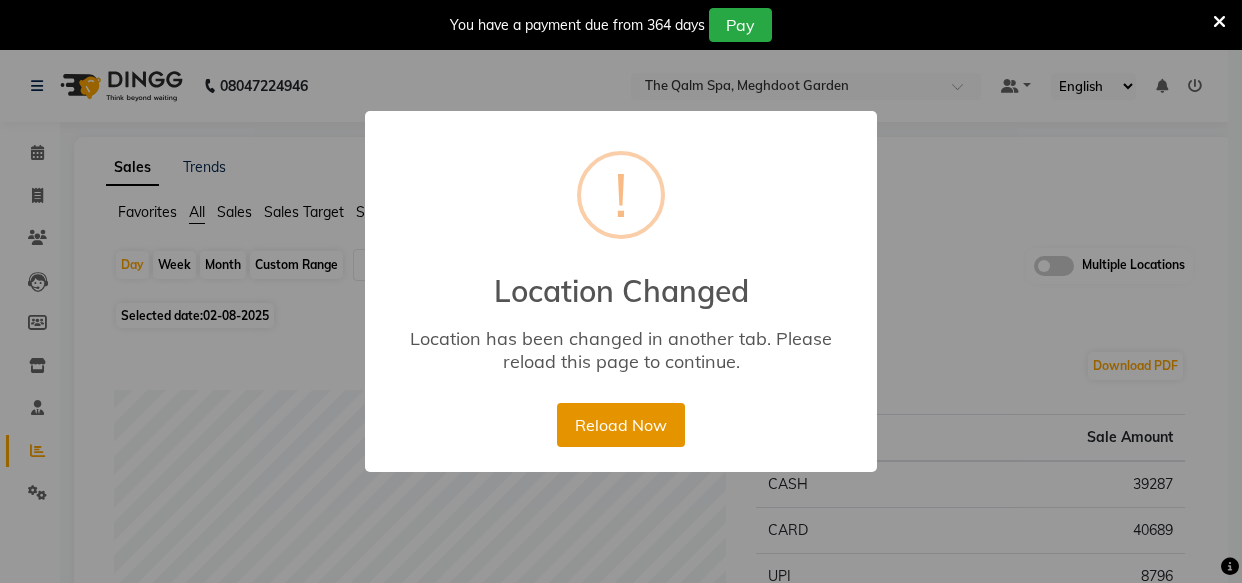 click on "Reload Now" at bounding box center [620, 425] 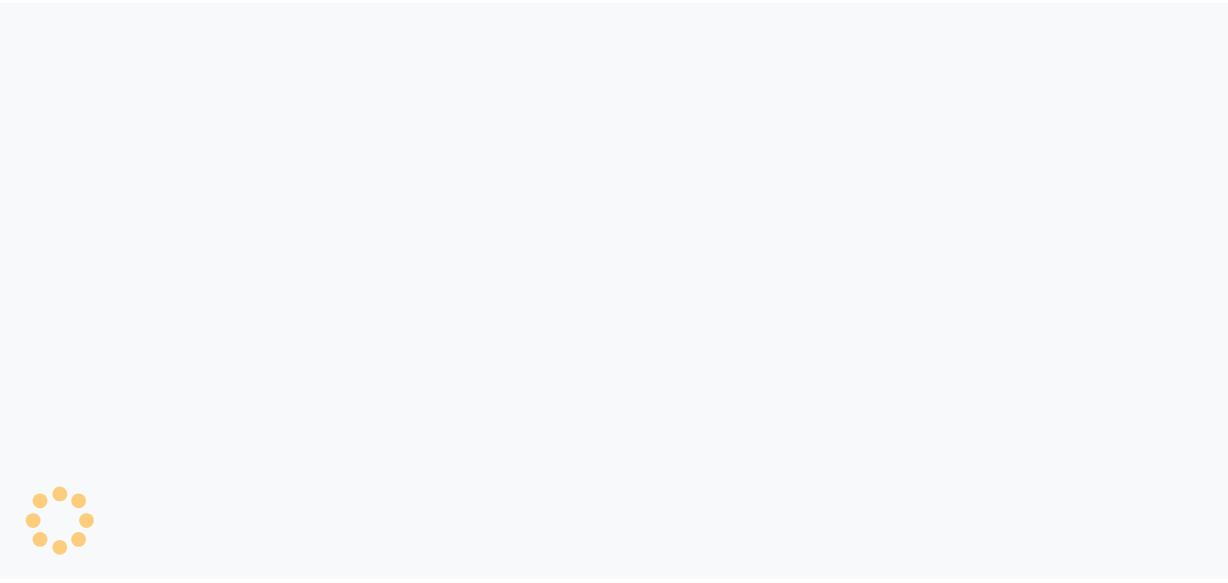 scroll, scrollTop: 0, scrollLeft: 0, axis: both 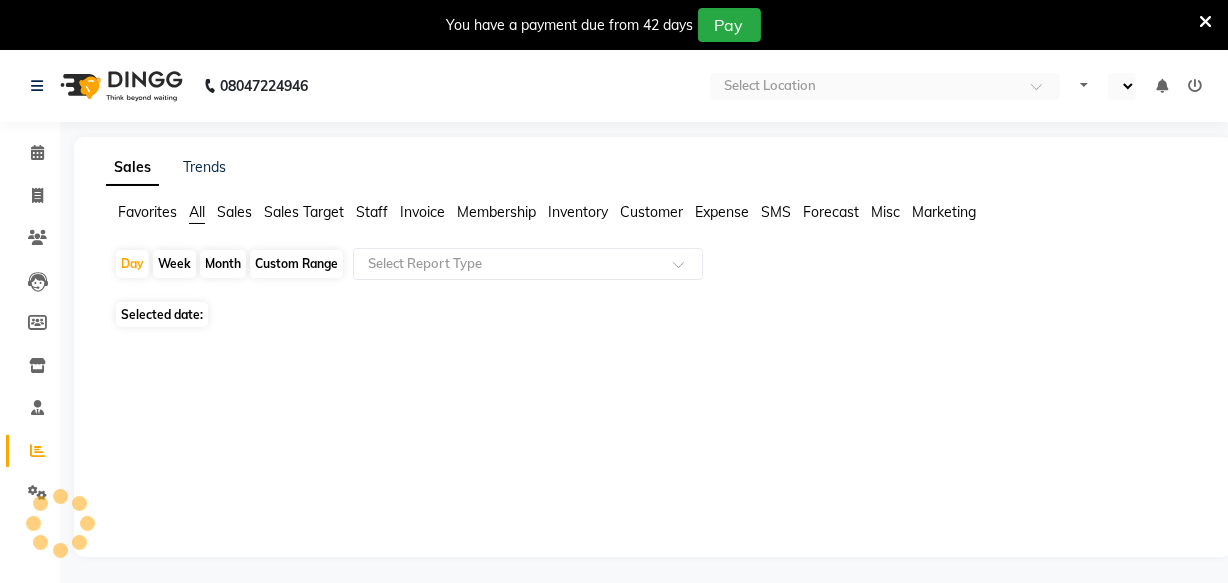 select on "en" 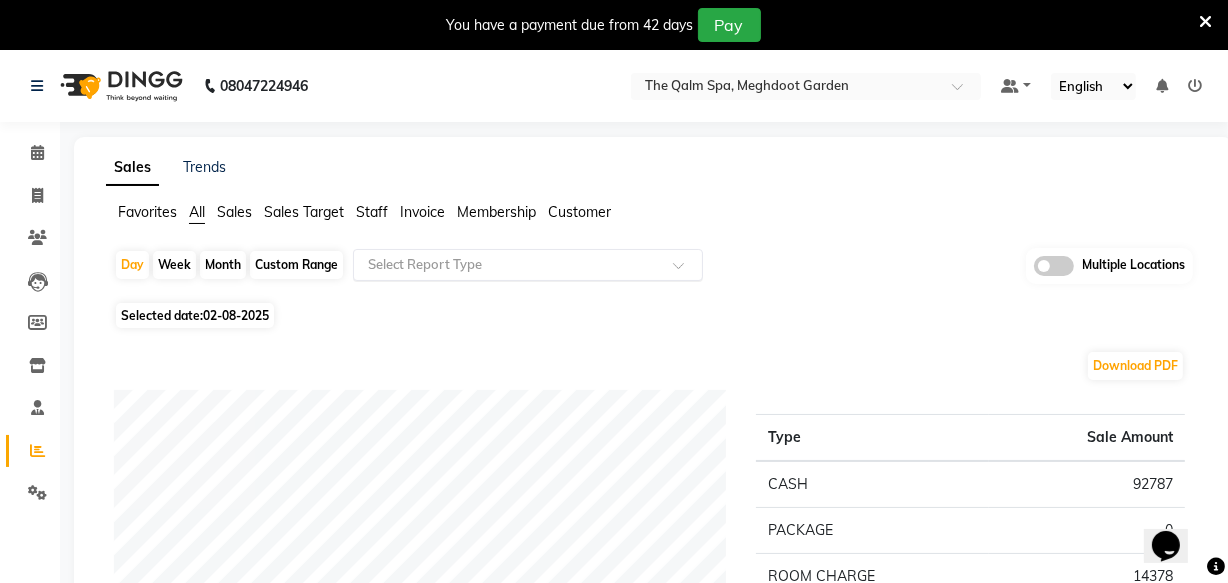 scroll, scrollTop: 0, scrollLeft: 0, axis: both 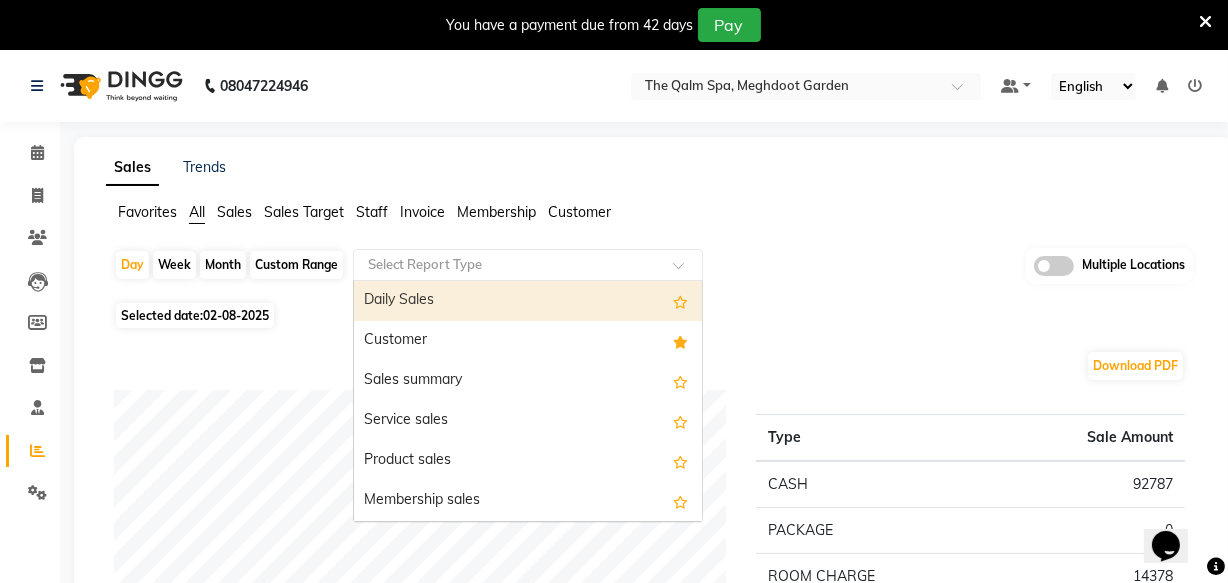 click 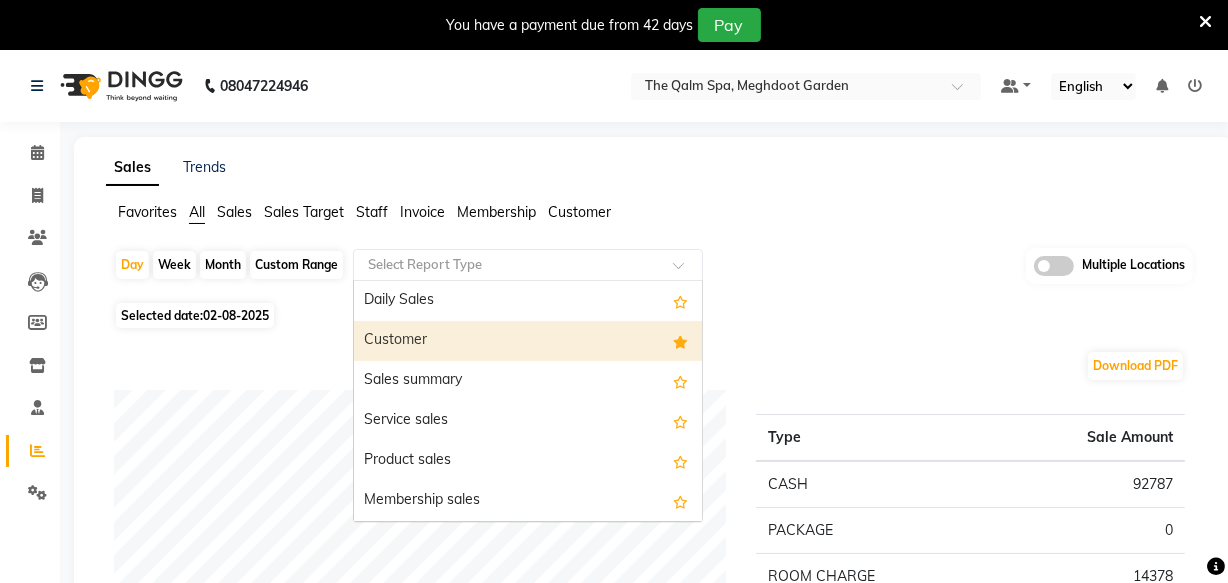 click on "Customer" at bounding box center (528, 341) 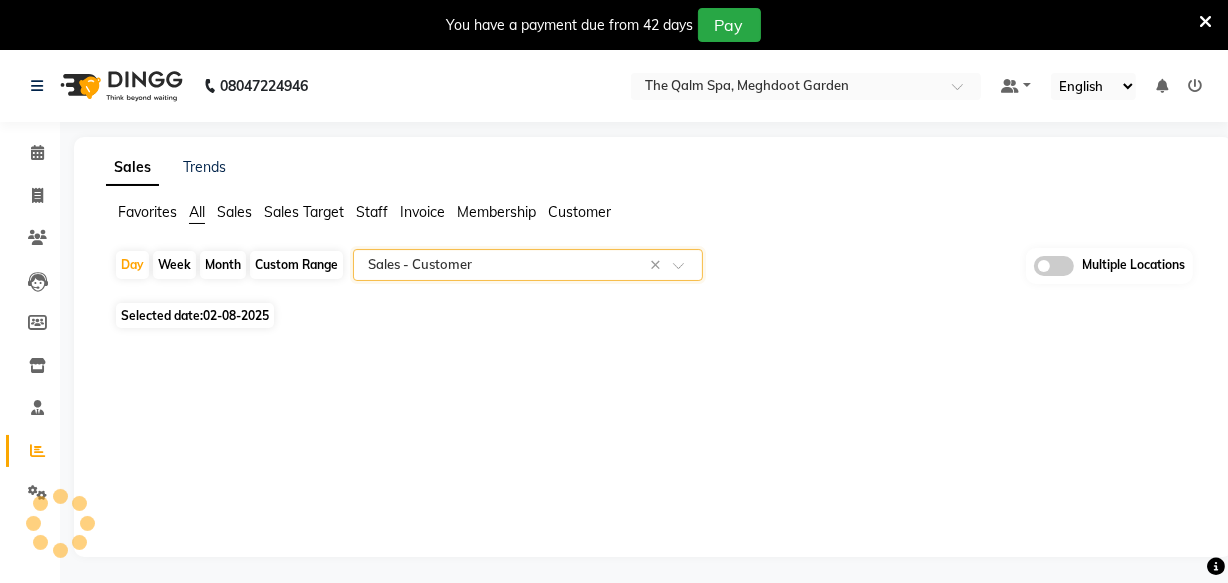 select on "full_report" 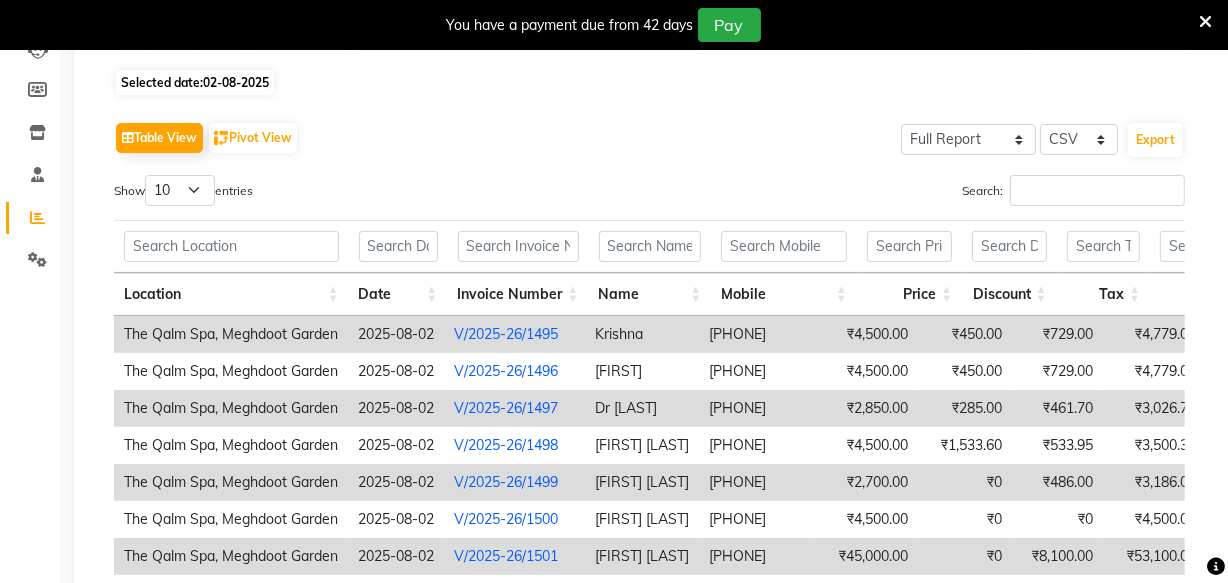 scroll, scrollTop: 272, scrollLeft: 0, axis: vertical 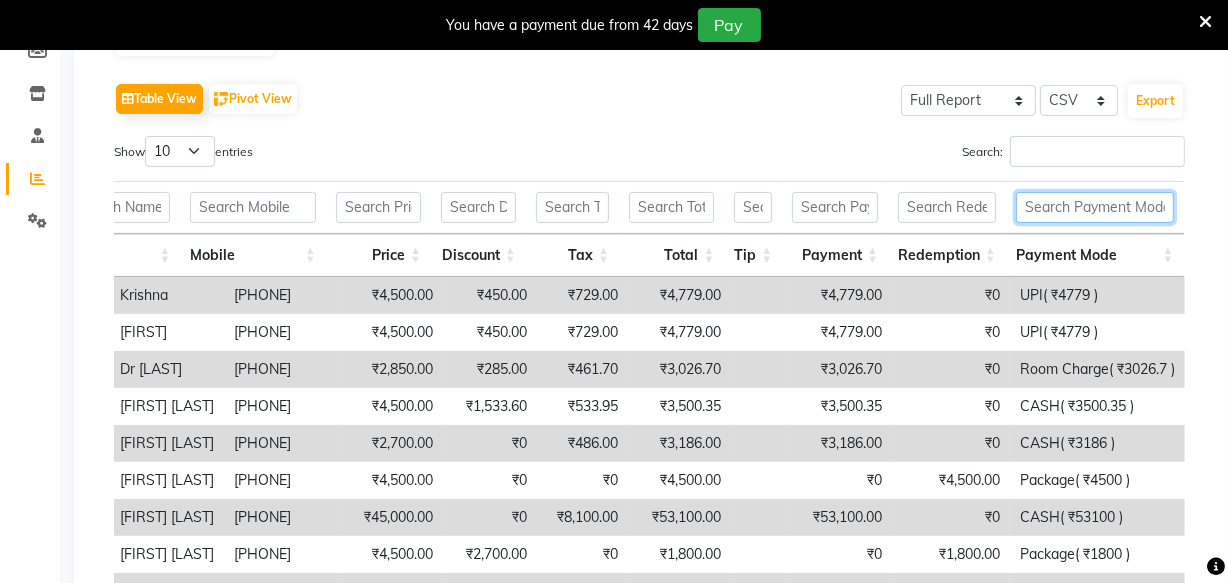 click at bounding box center [1095, 207] 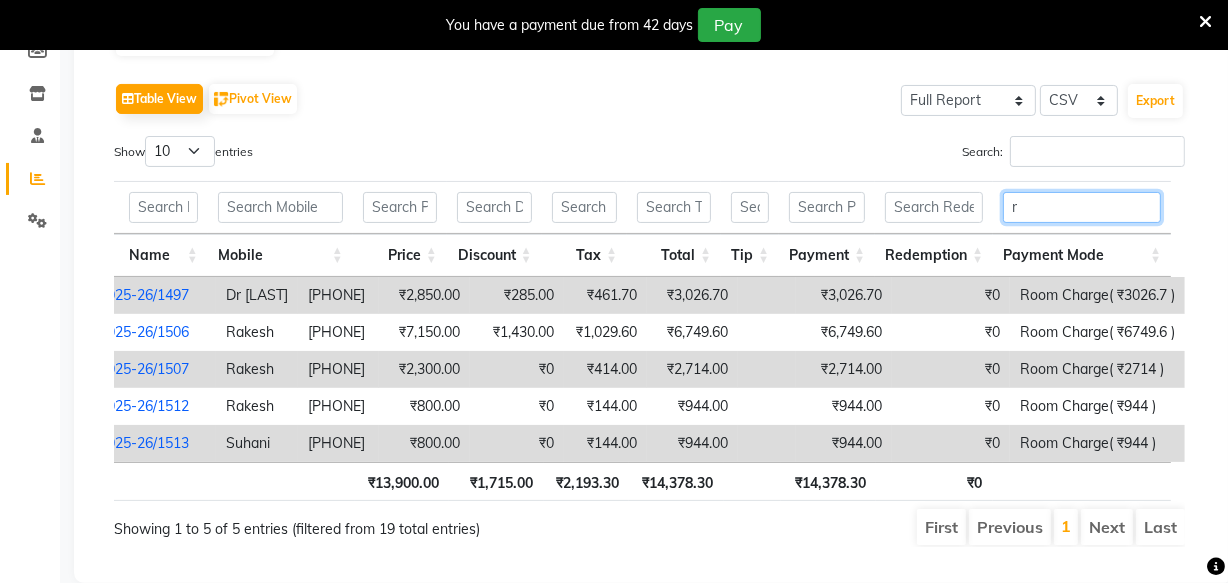 scroll, scrollTop: 0, scrollLeft: 455, axis: horizontal 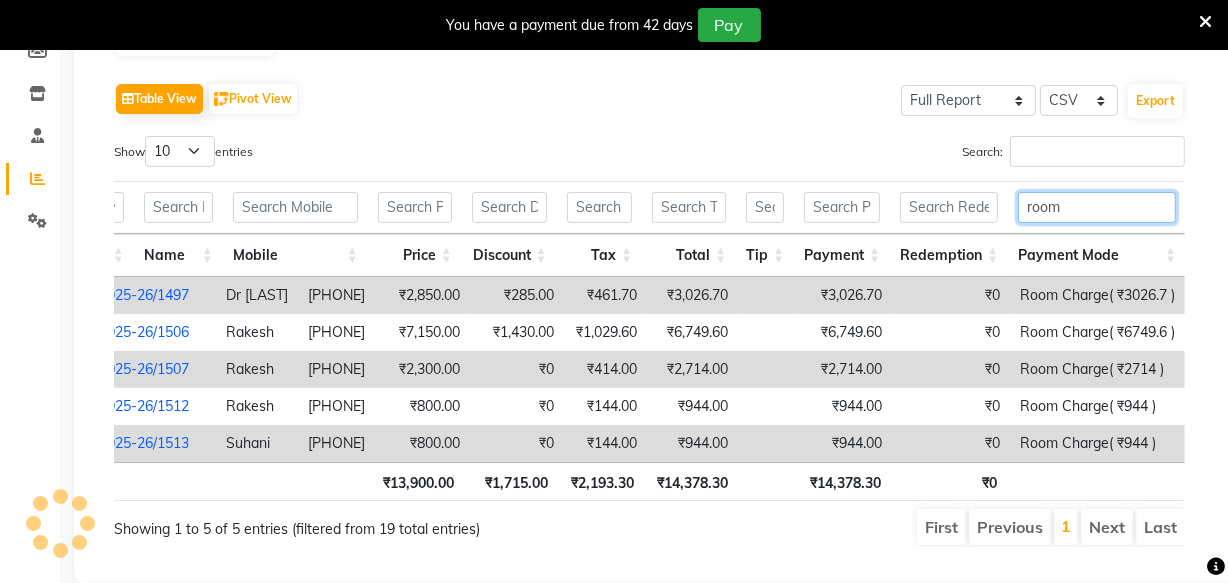 type on "room" 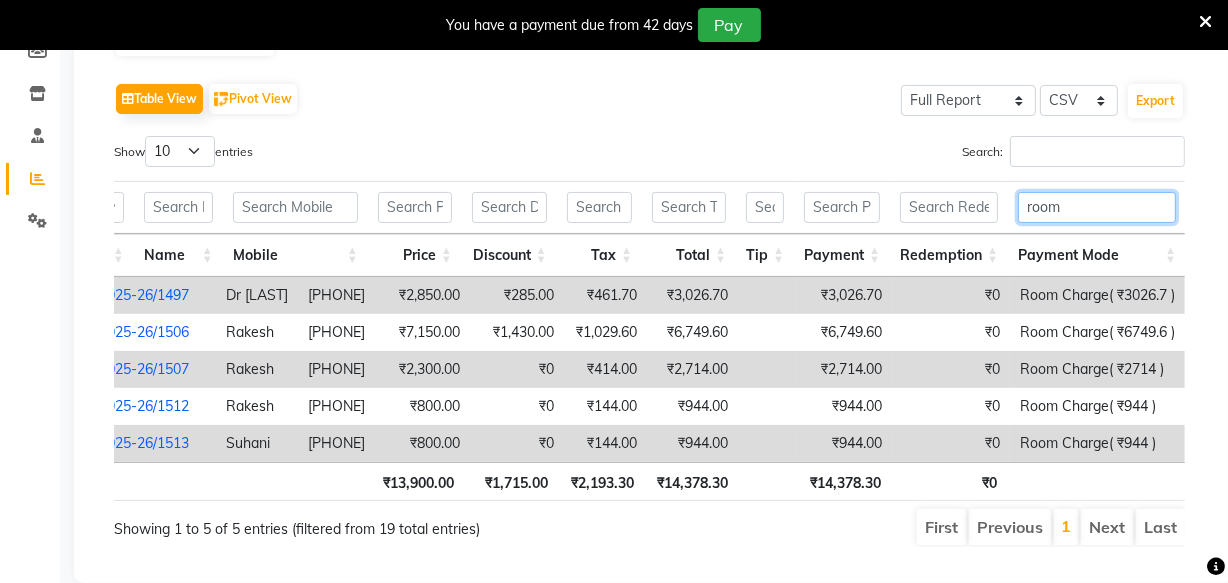 scroll, scrollTop: 0, scrollLeft: 0, axis: both 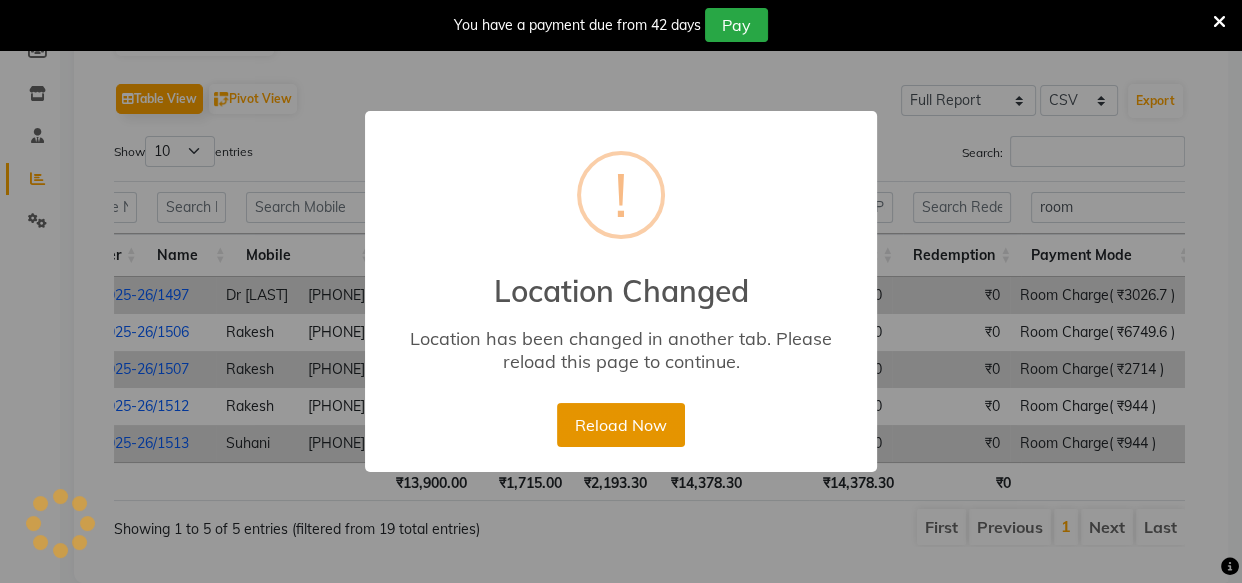 click on "Reload Now" at bounding box center (620, 425) 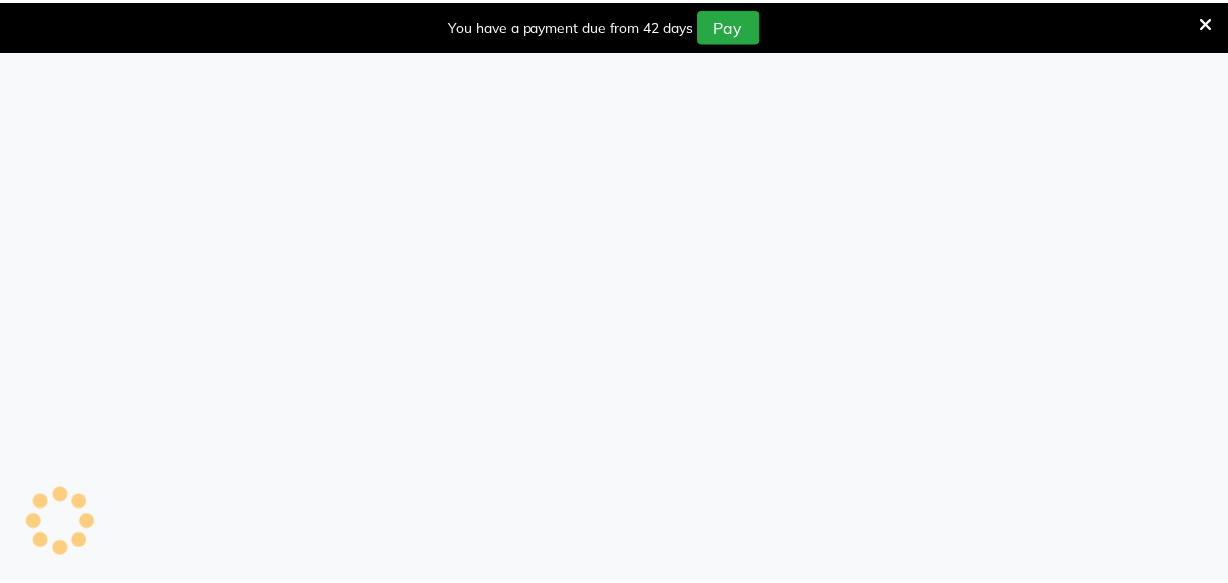 scroll, scrollTop: 0, scrollLeft: 0, axis: both 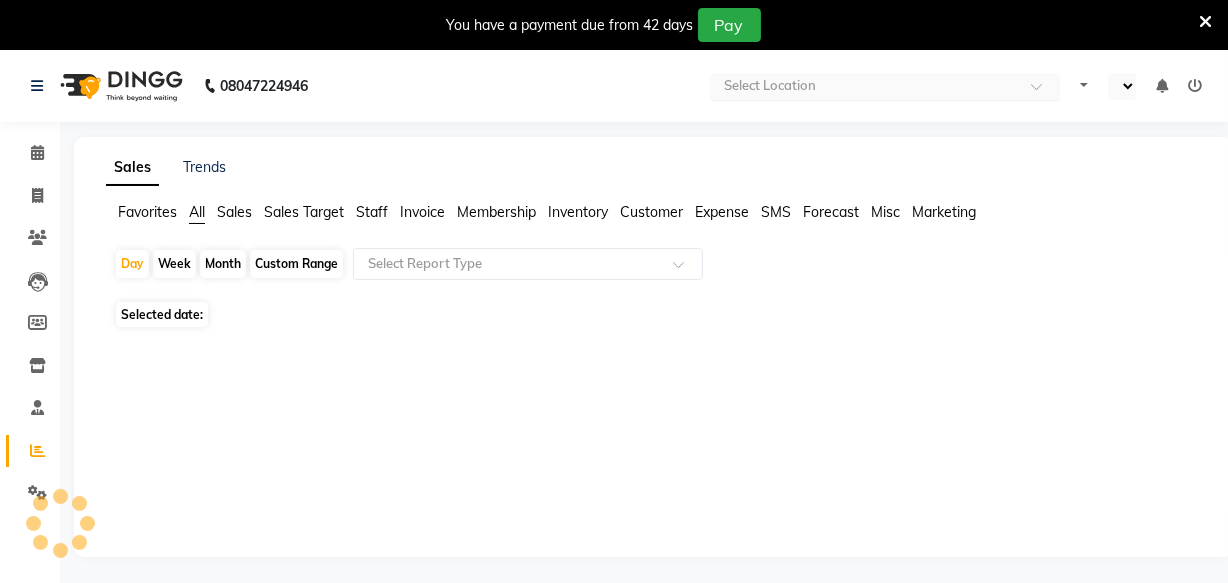 select on "en" 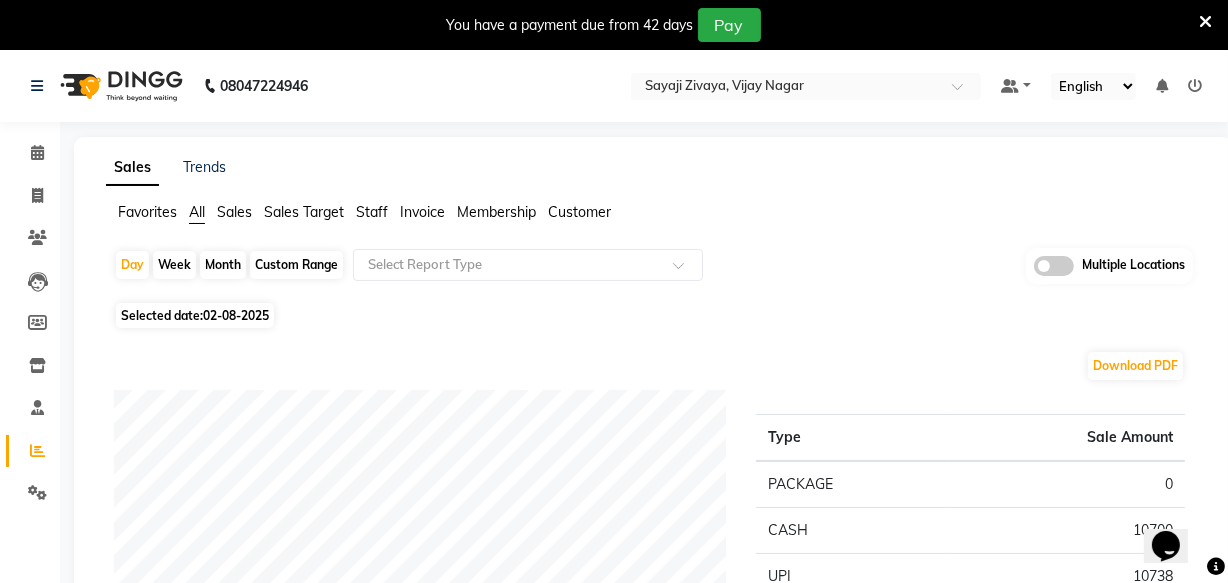 scroll, scrollTop: 0, scrollLeft: 0, axis: both 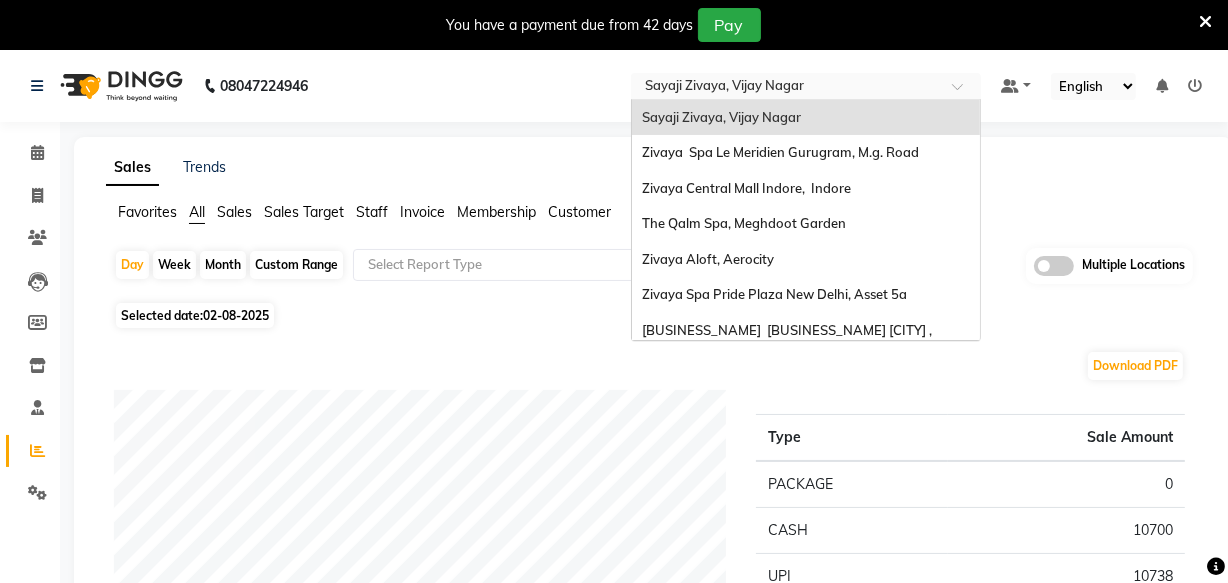 click at bounding box center [786, 88] 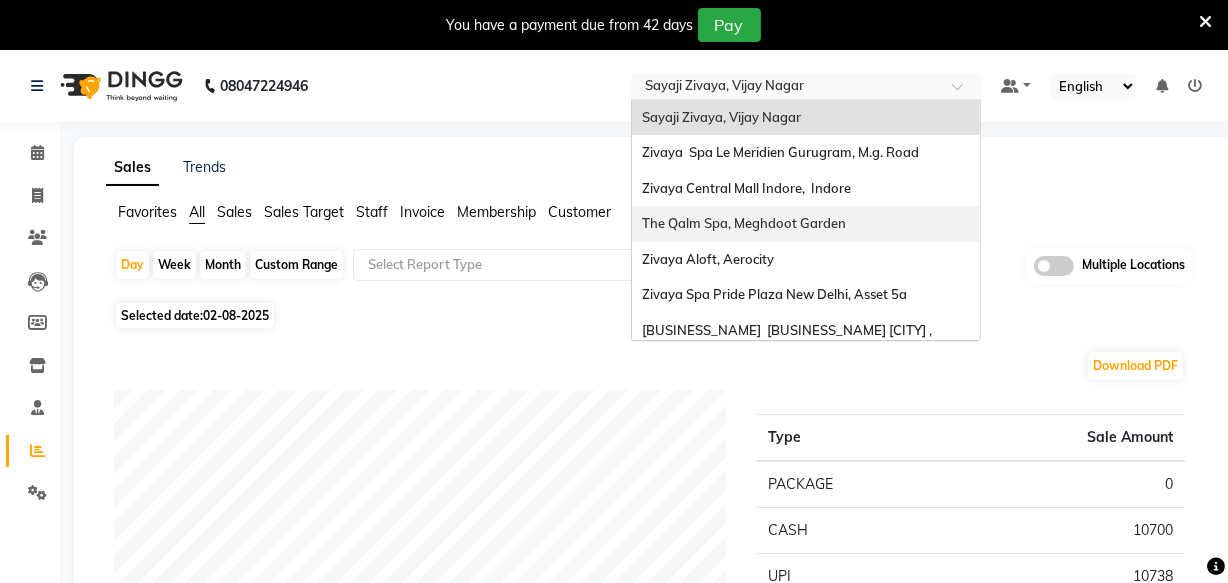 click on "The Qalm Spa, Meghdoot Garden" at bounding box center [744, 223] 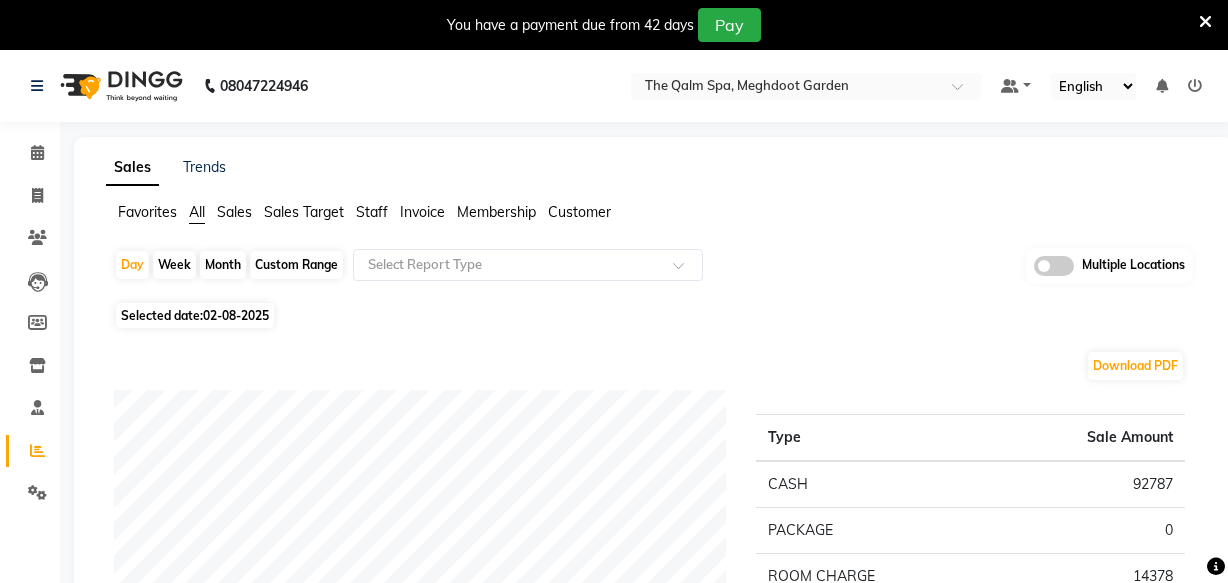 scroll, scrollTop: 0, scrollLeft: 0, axis: both 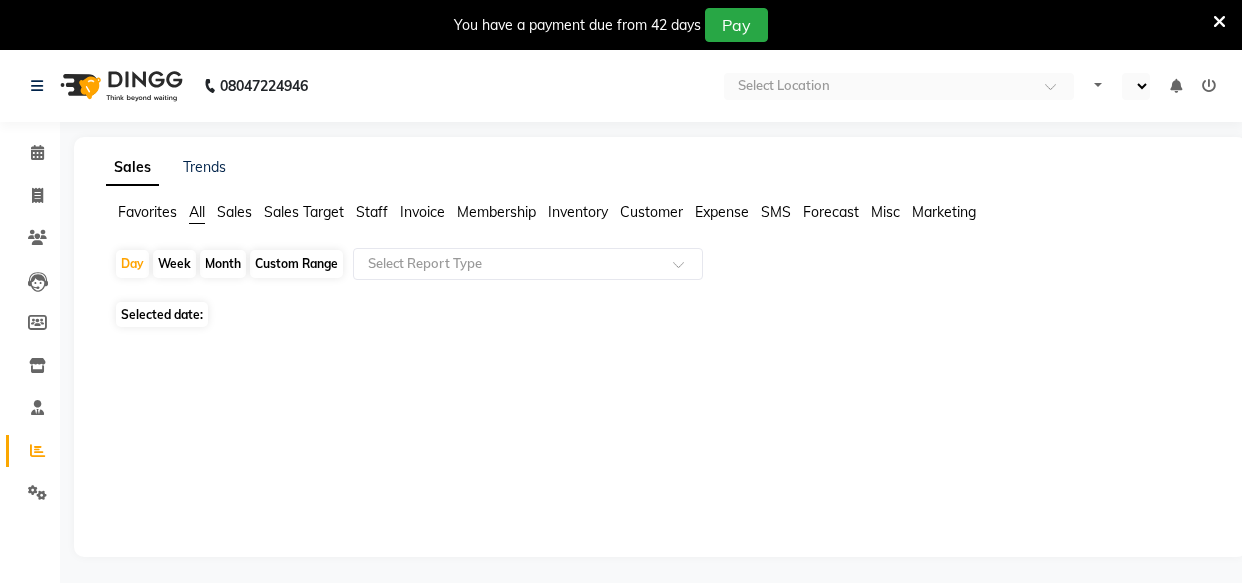 select on "en" 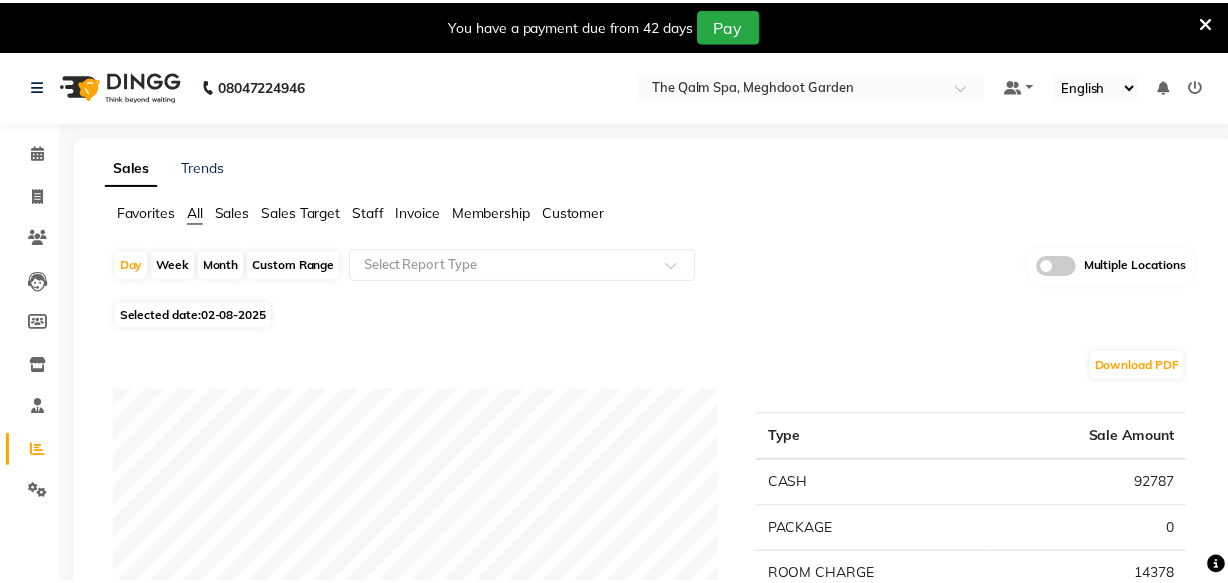 scroll, scrollTop: 0, scrollLeft: 0, axis: both 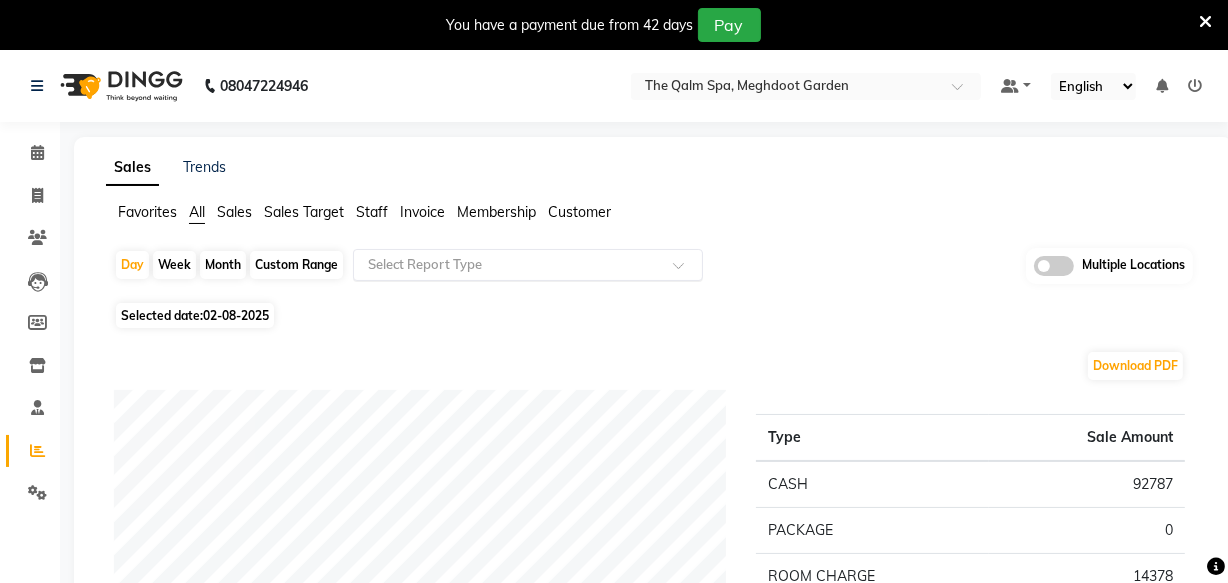 click 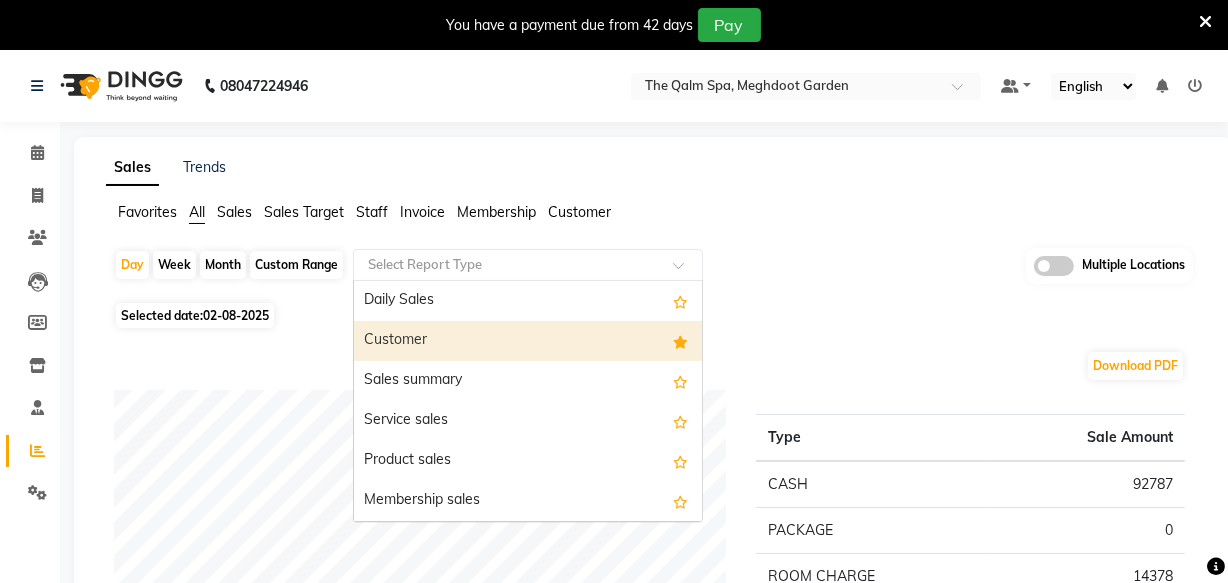 click on "Customer" at bounding box center (528, 341) 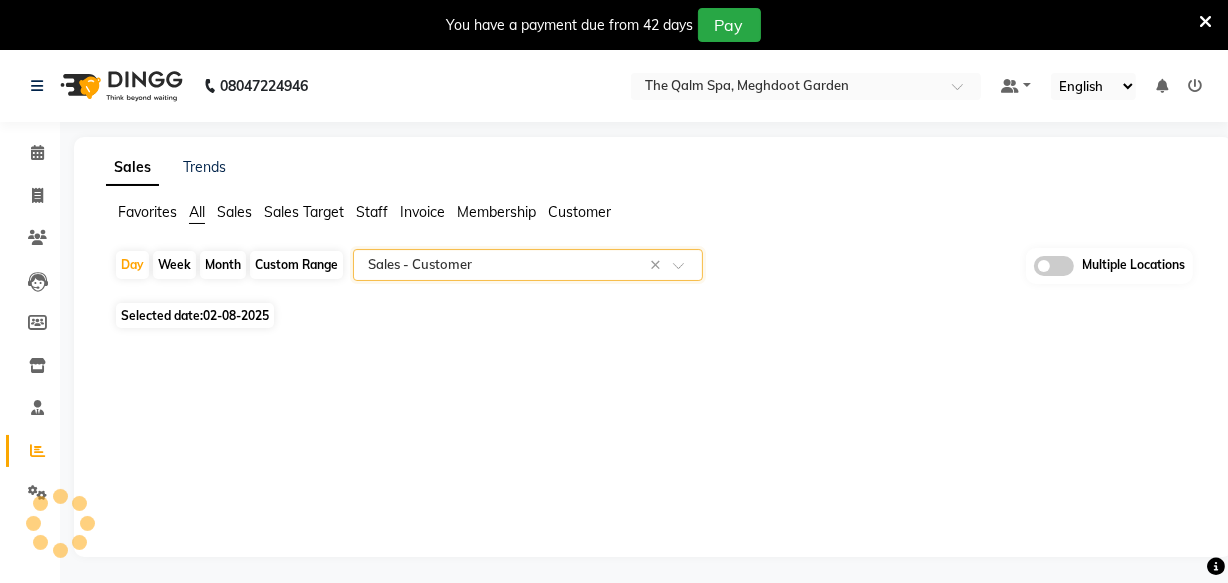 select on "full_report" 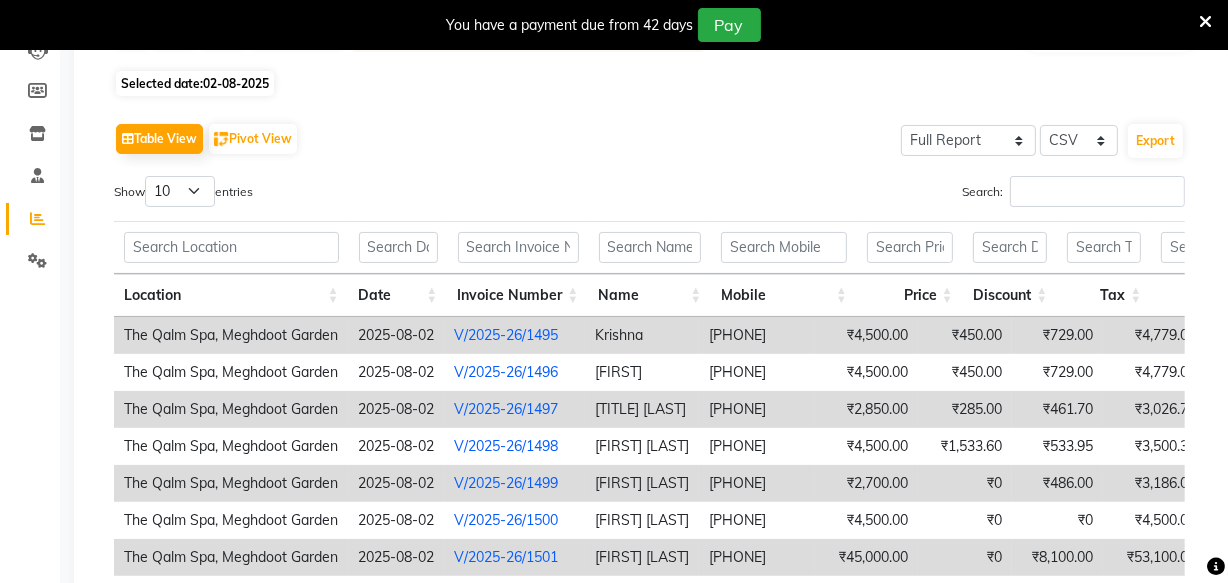 scroll, scrollTop: 272, scrollLeft: 0, axis: vertical 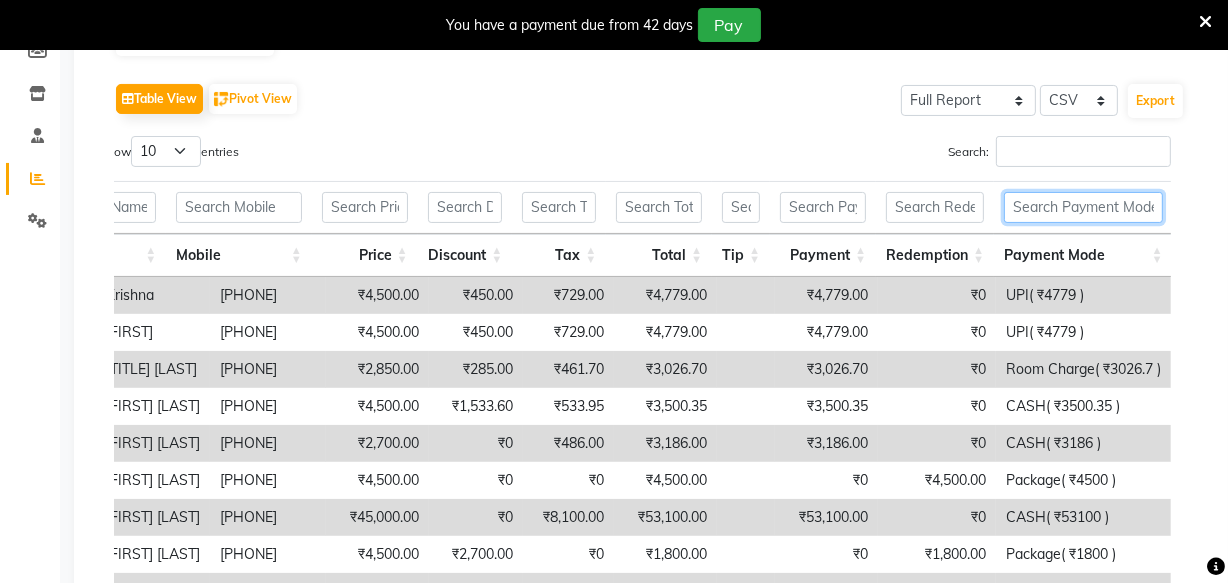 click at bounding box center (1083, 207) 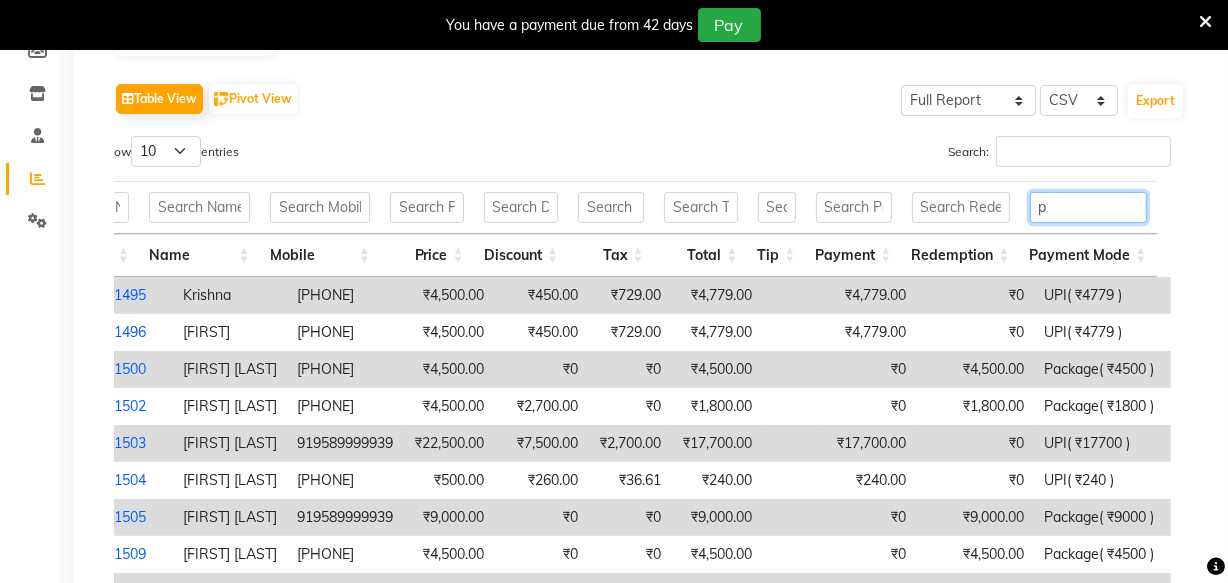scroll, scrollTop: 0, scrollLeft: 420, axis: horizontal 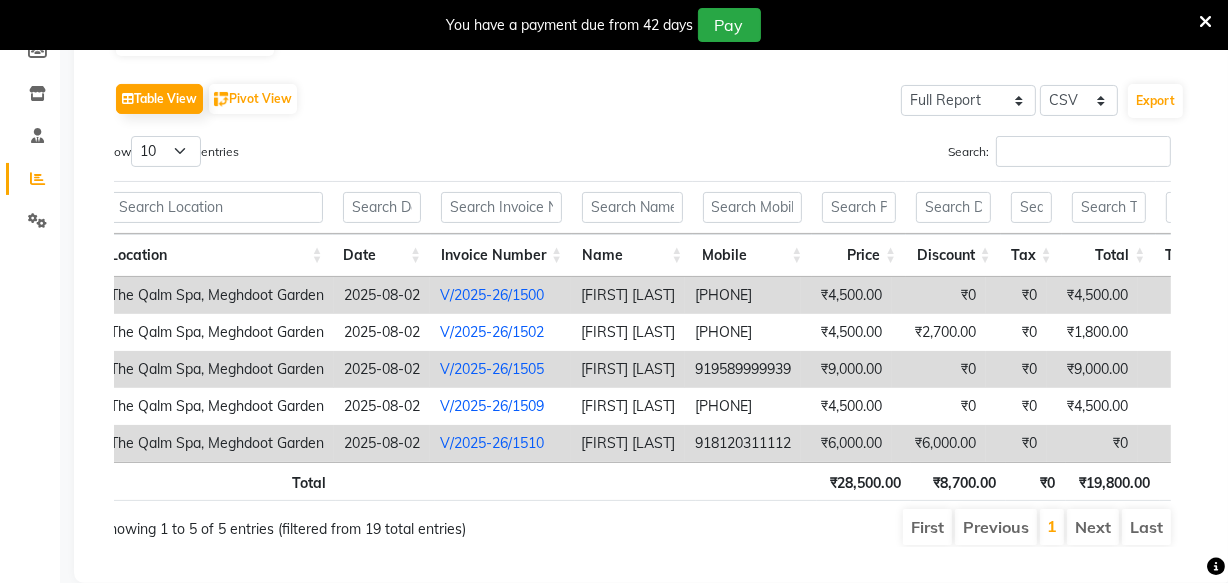 type on "pack" 